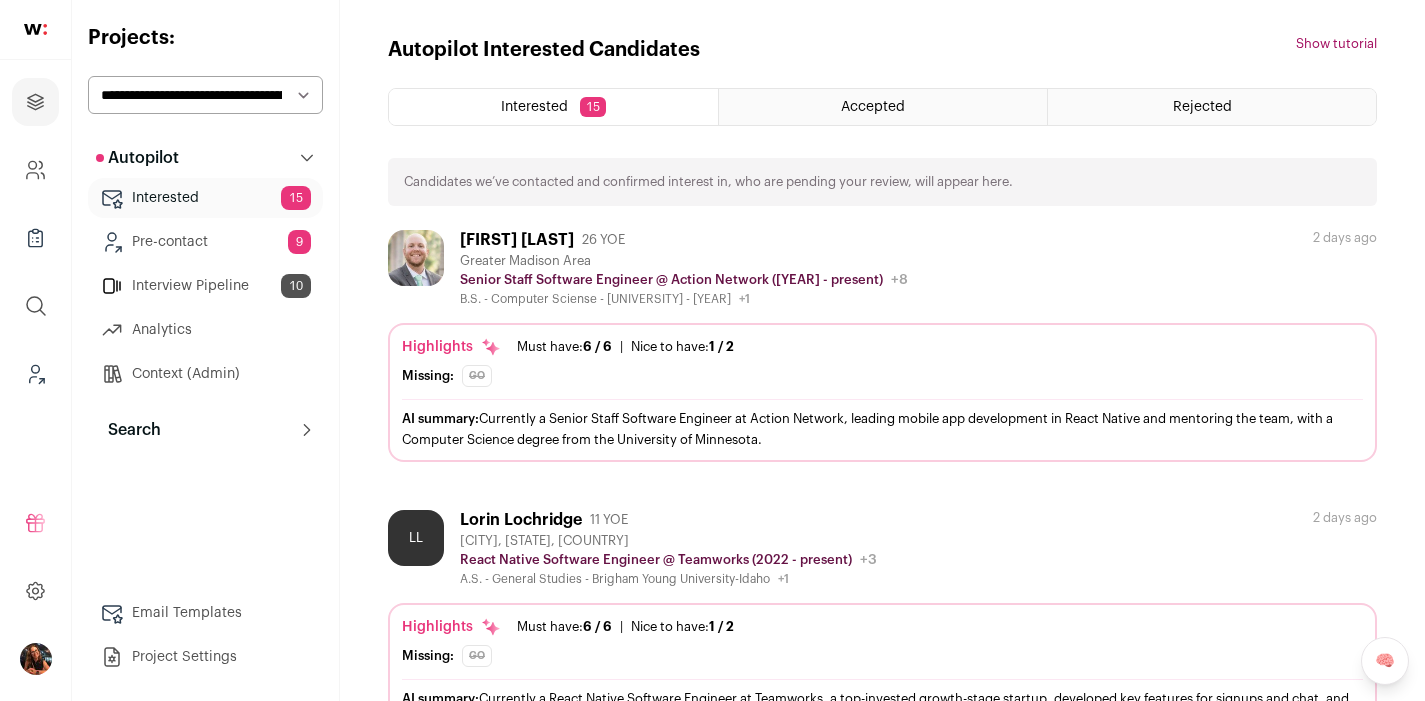 scroll, scrollTop: 0, scrollLeft: 0, axis: both 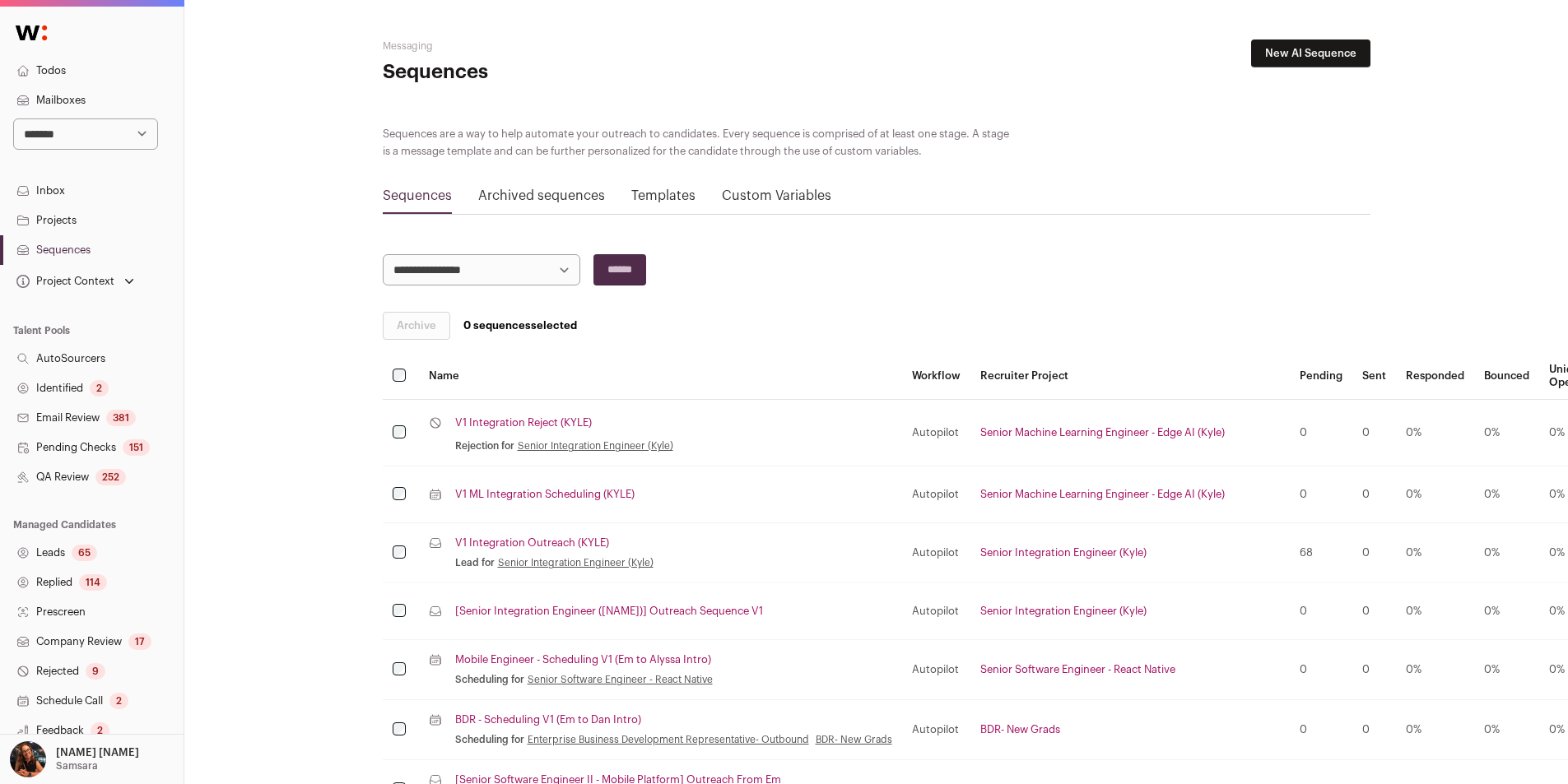 click on "**********" at bounding box center [86, 134] 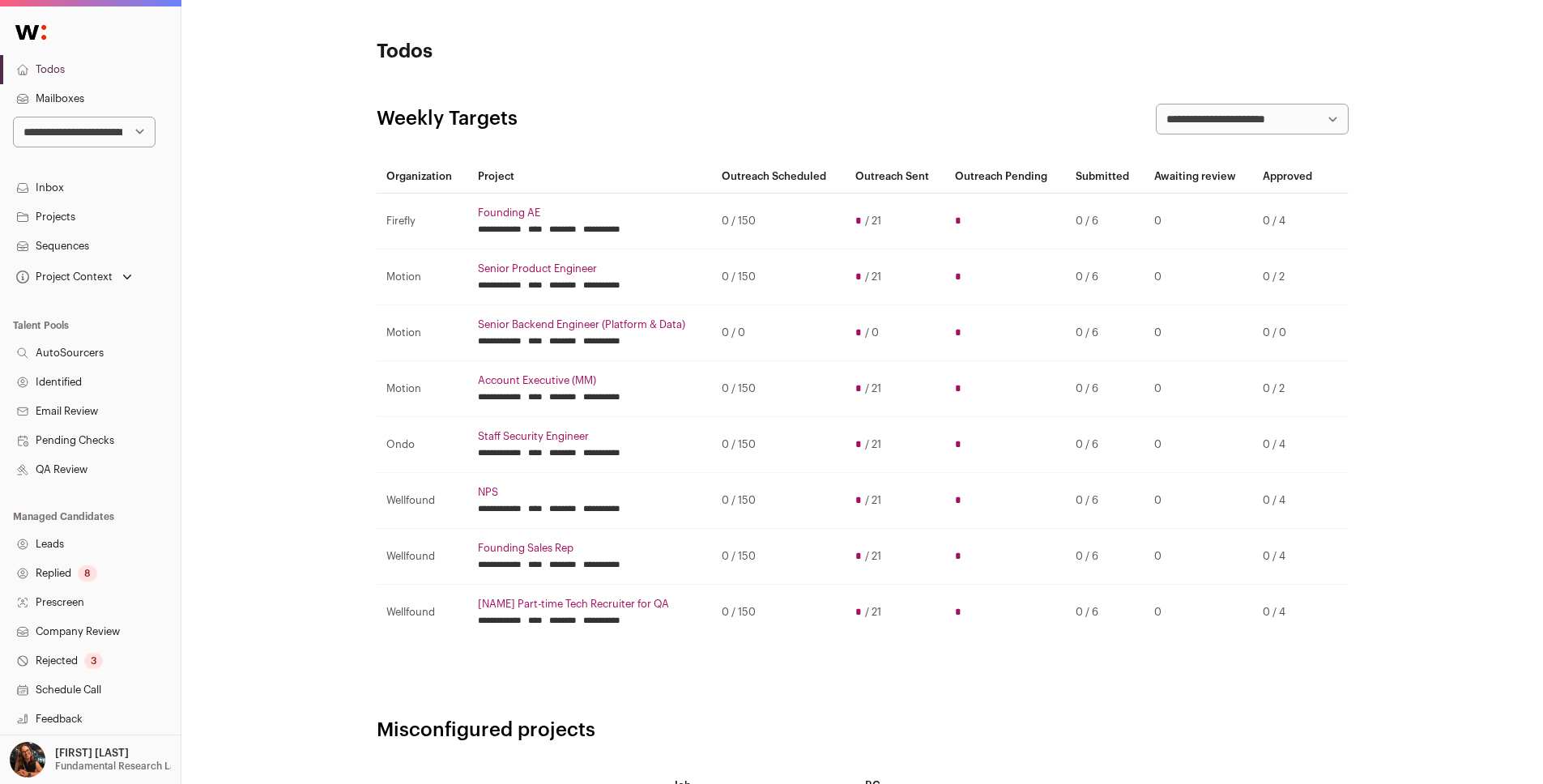 scroll, scrollTop: 0, scrollLeft: 0, axis: both 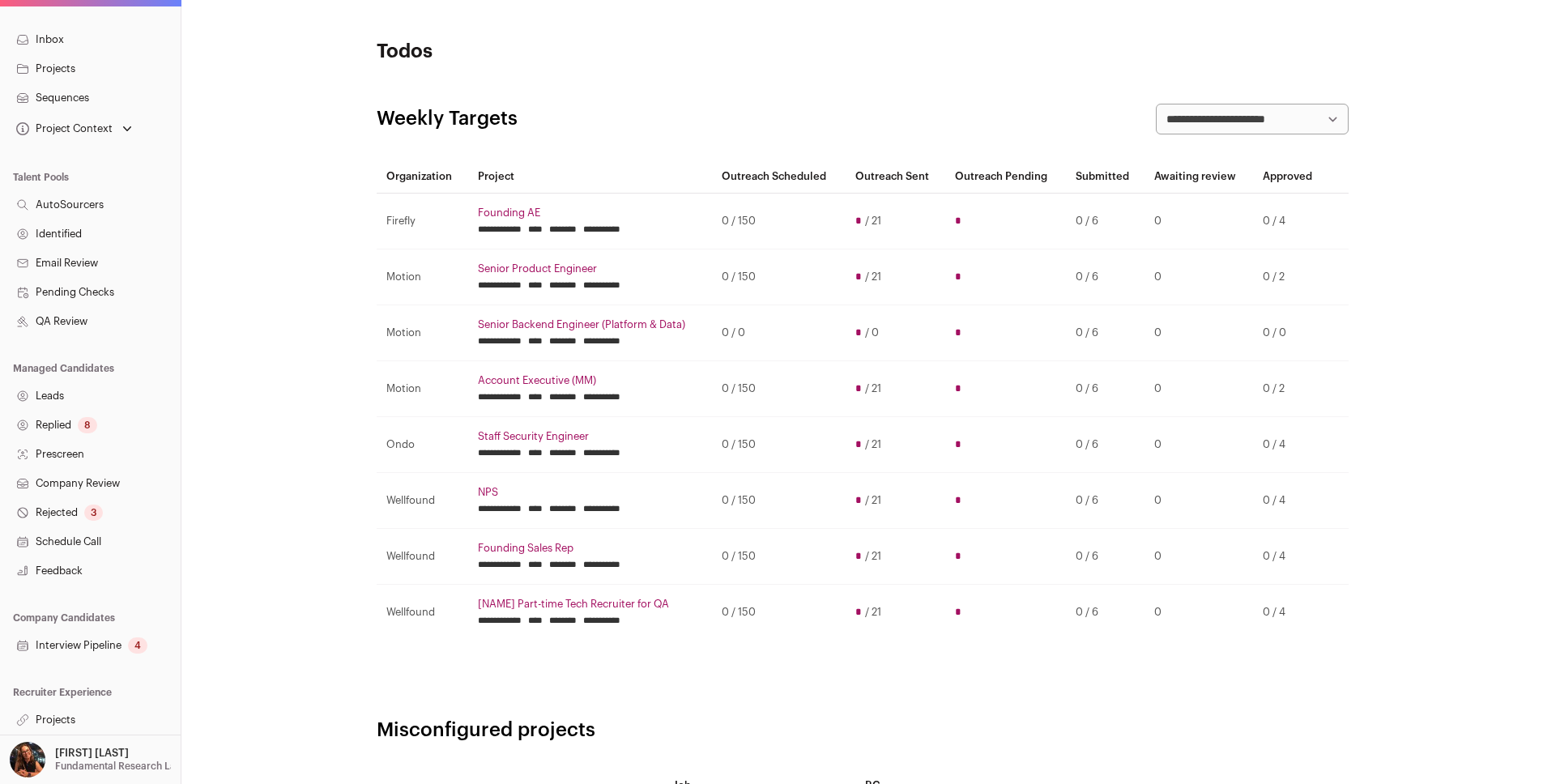 click on "Projects" at bounding box center [90, 720] 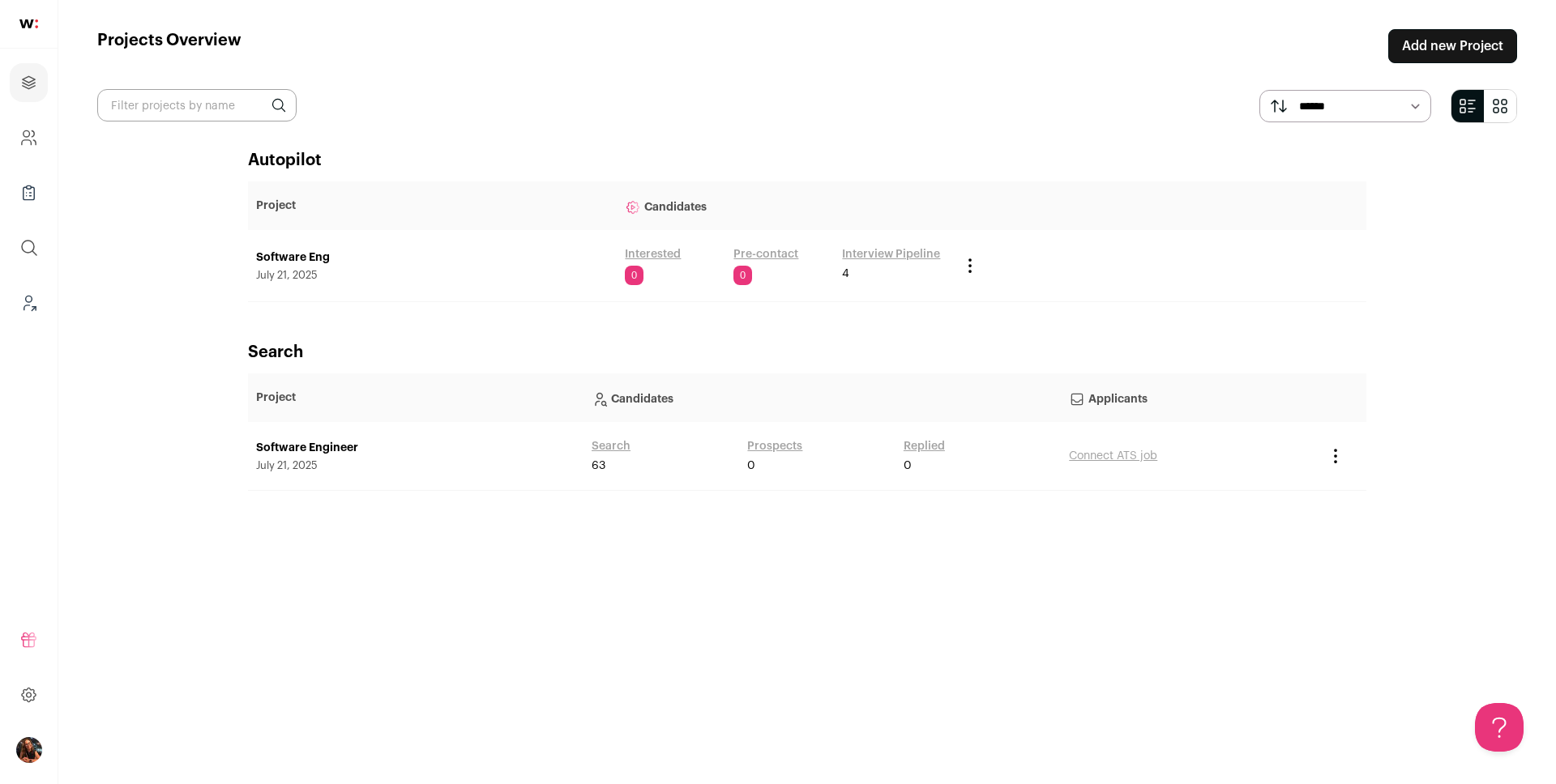 scroll, scrollTop: 0, scrollLeft: 0, axis: both 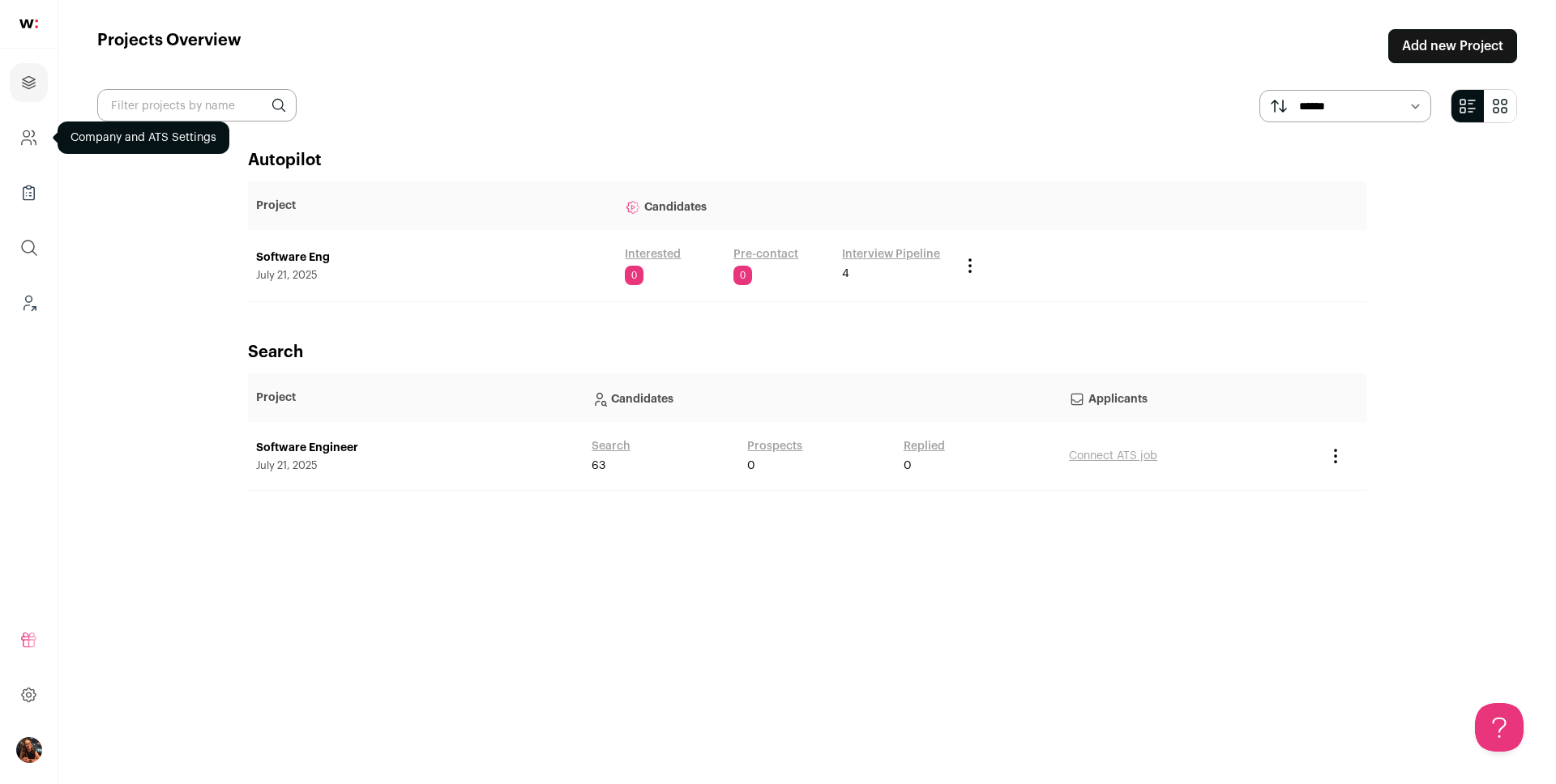 click 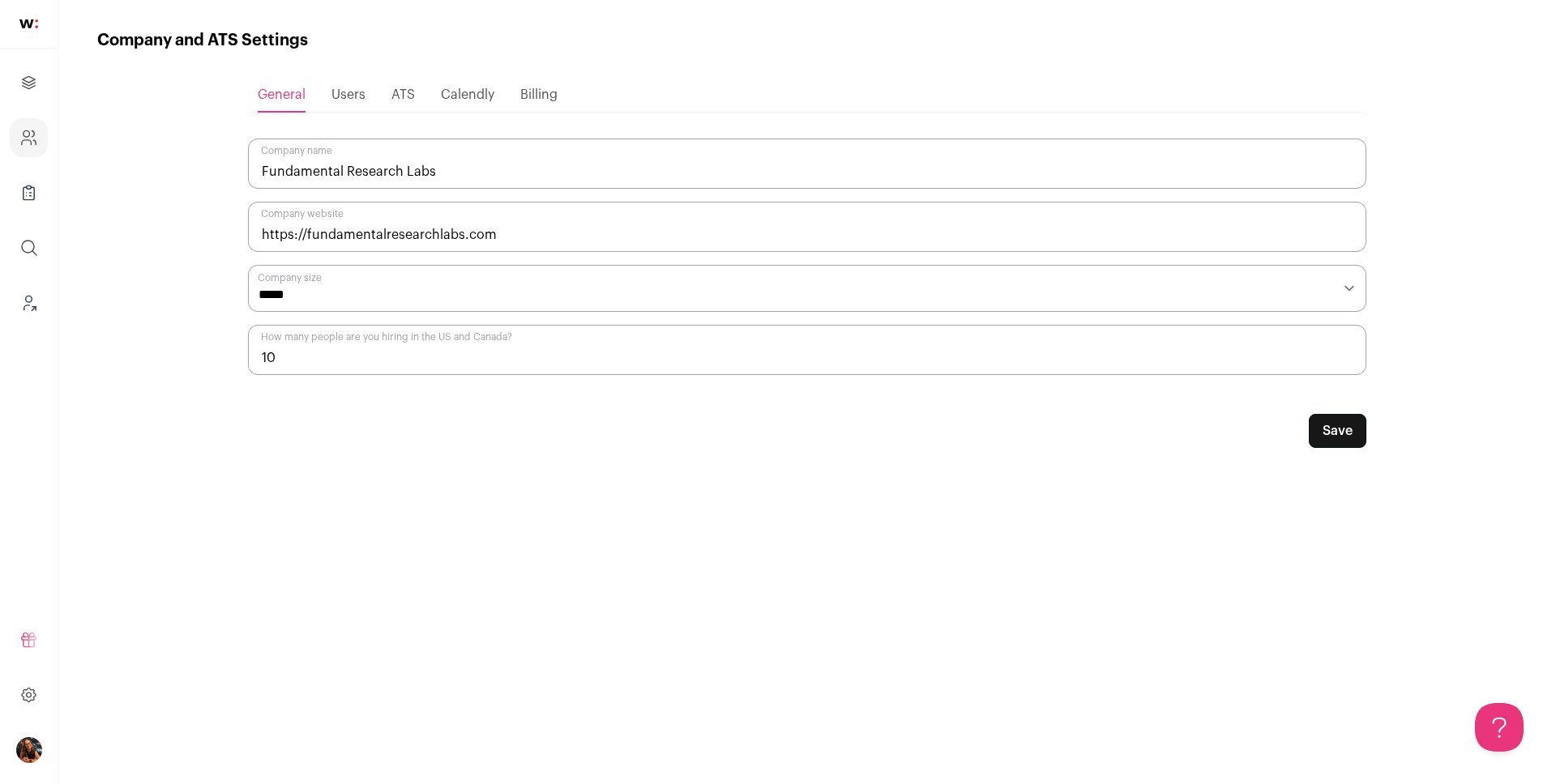 scroll, scrollTop: 0, scrollLeft: 0, axis: both 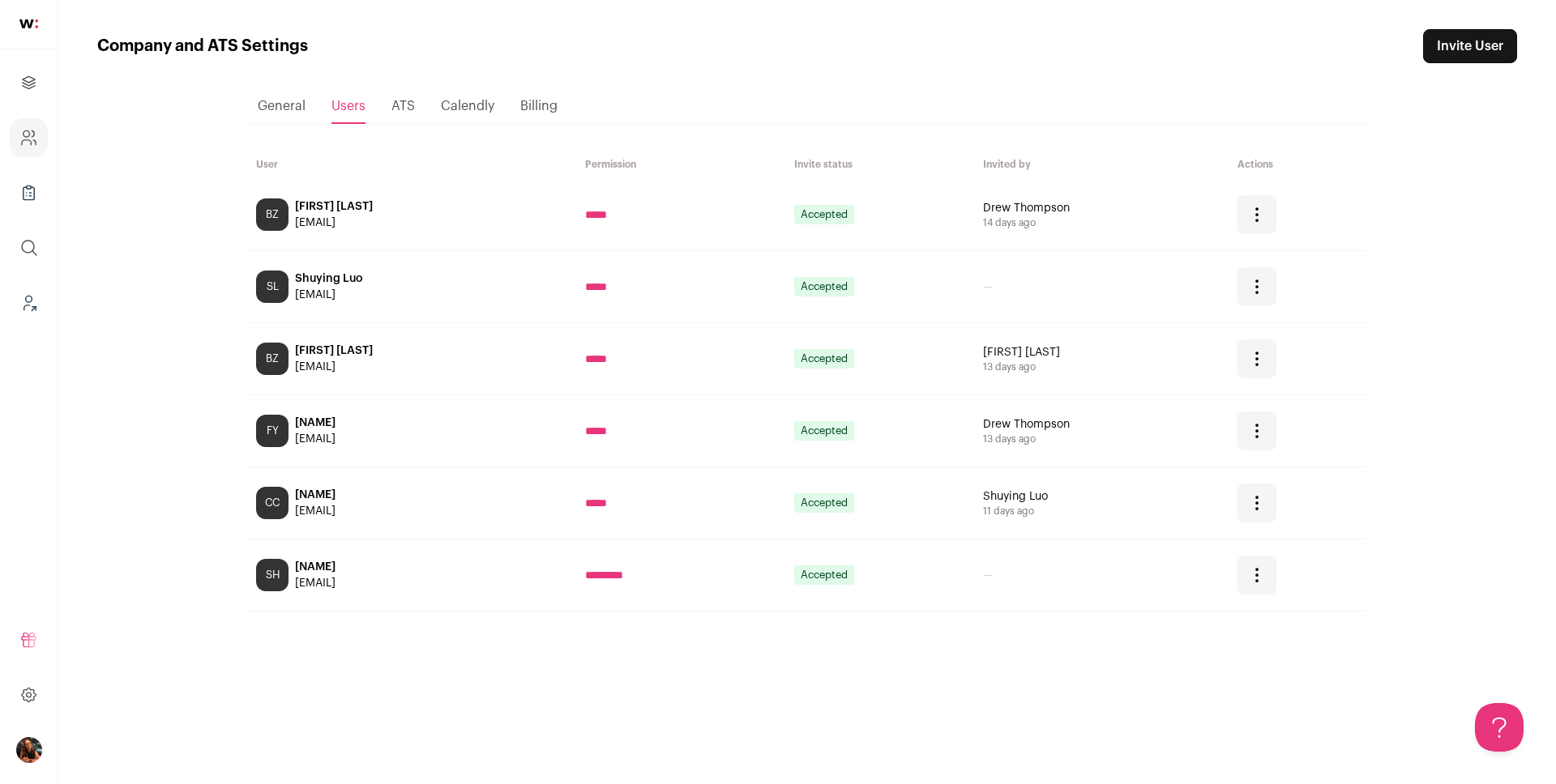 drag, startPoint x: 383, startPoint y: 509, endPoint x: 295, endPoint y: 514, distance: 88.14193 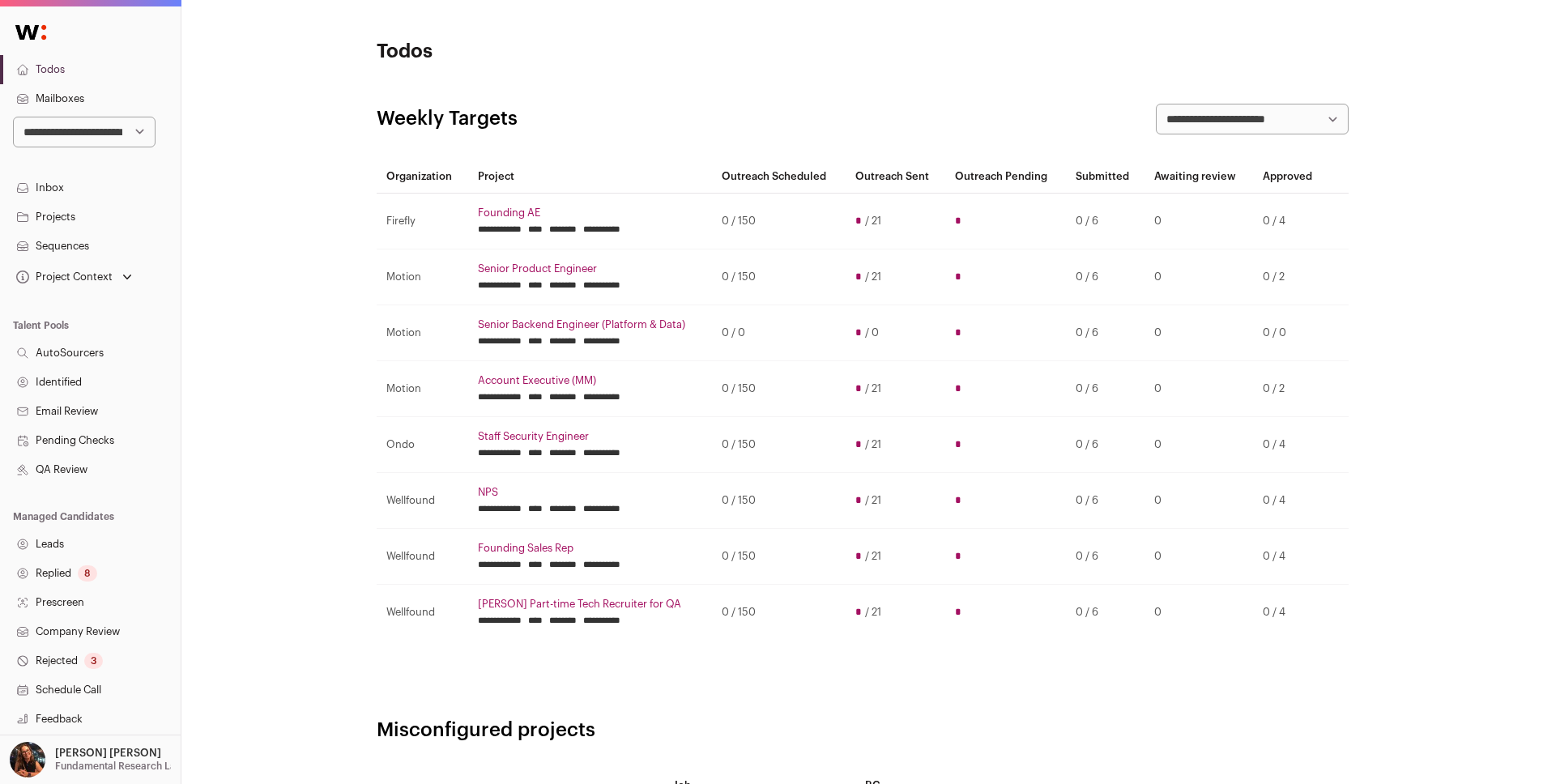 scroll, scrollTop: 0, scrollLeft: 0, axis: both 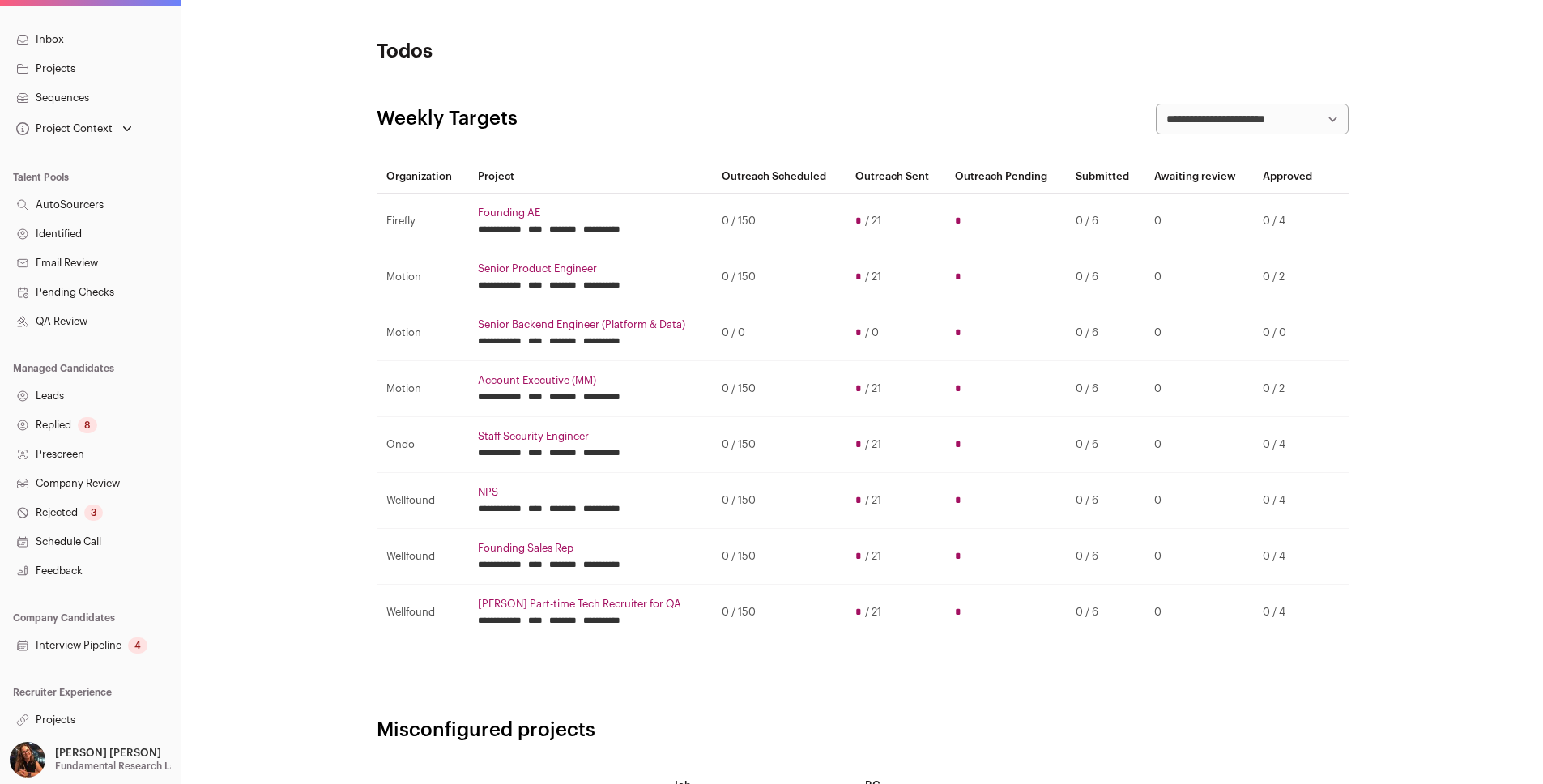 click on "Projects" at bounding box center [90, 720] 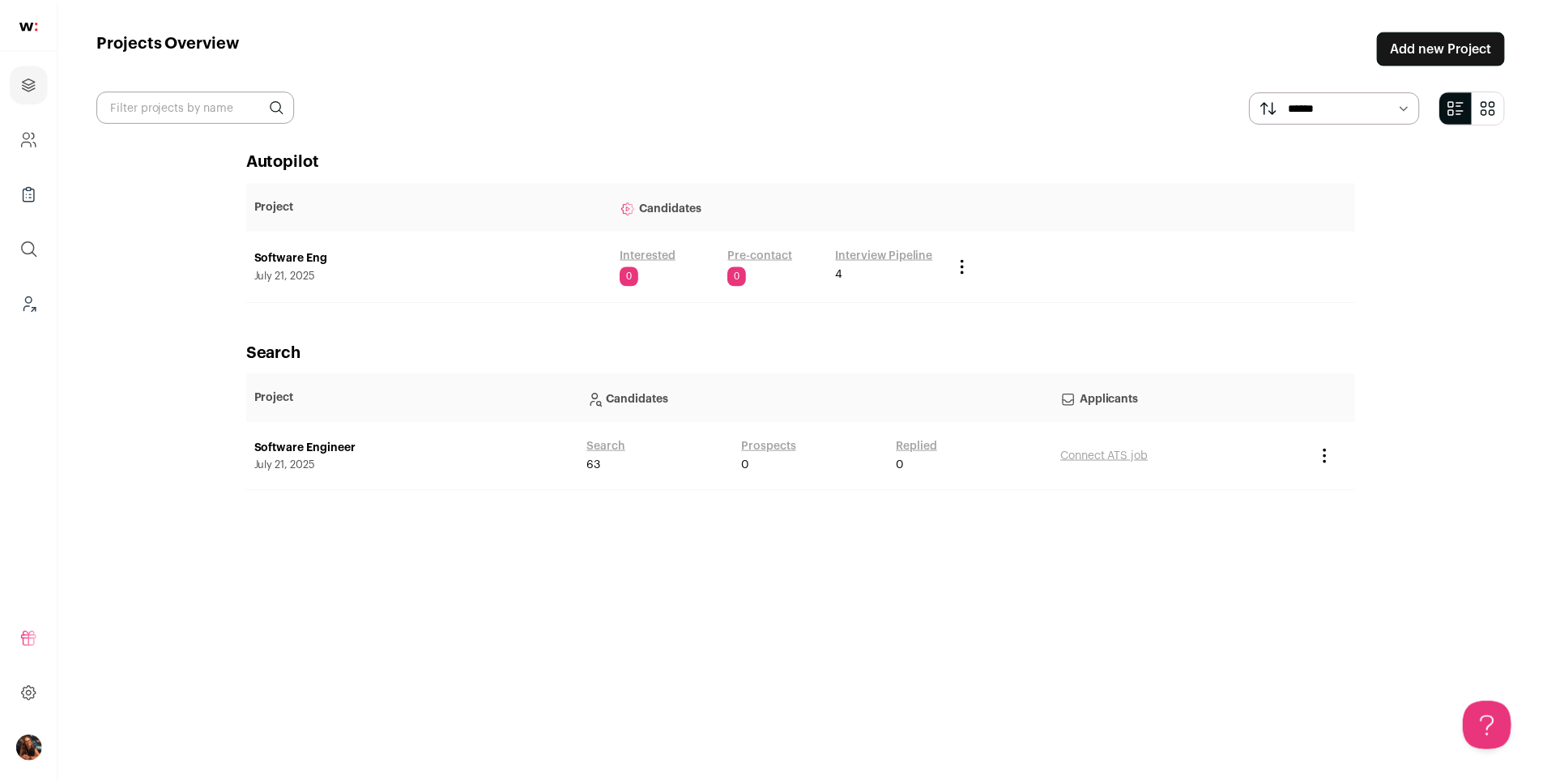 scroll, scrollTop: 0, scrollLeft: 0, axis: both 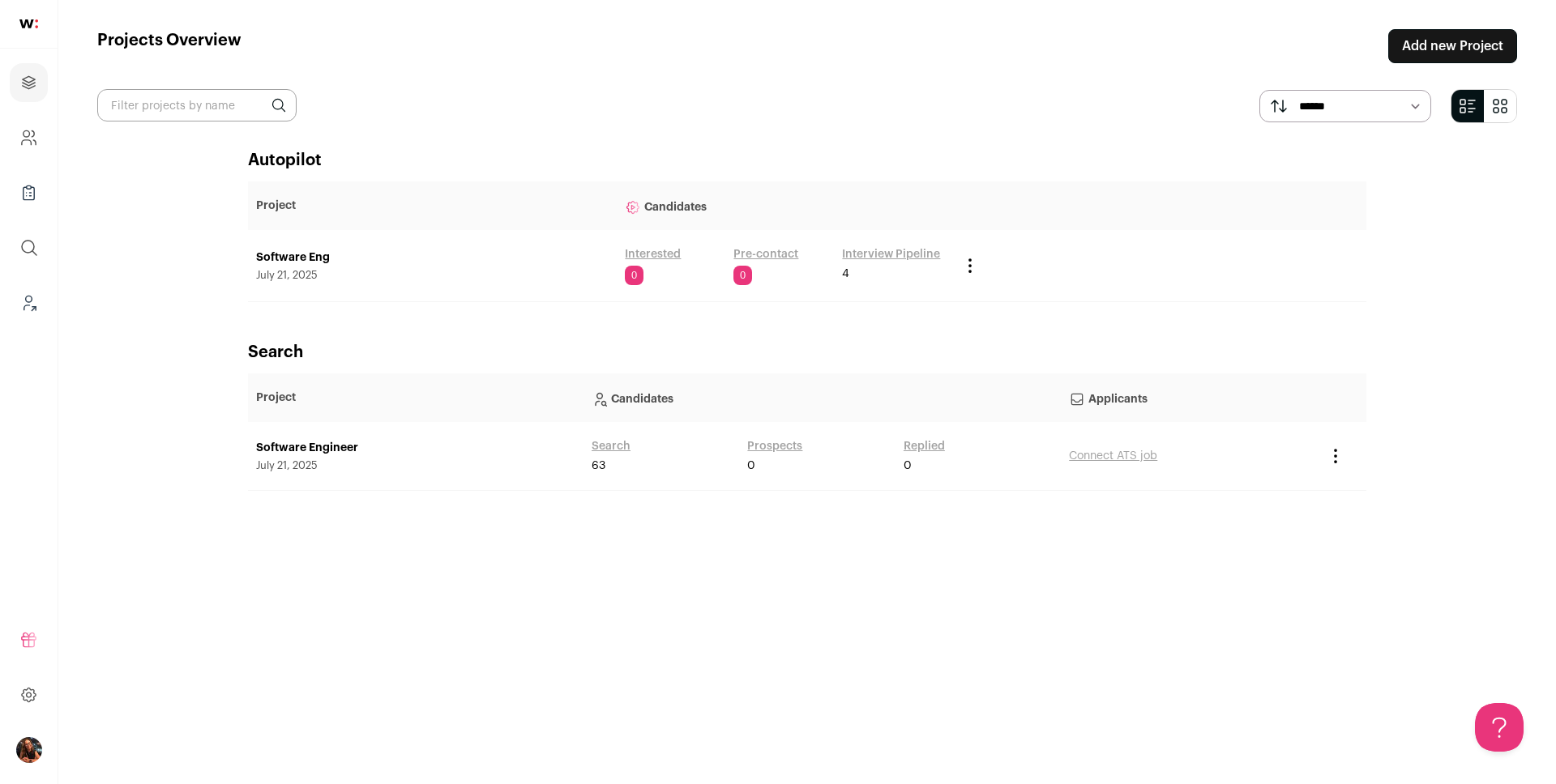 click on "Search" at bounding box center [611, 446] 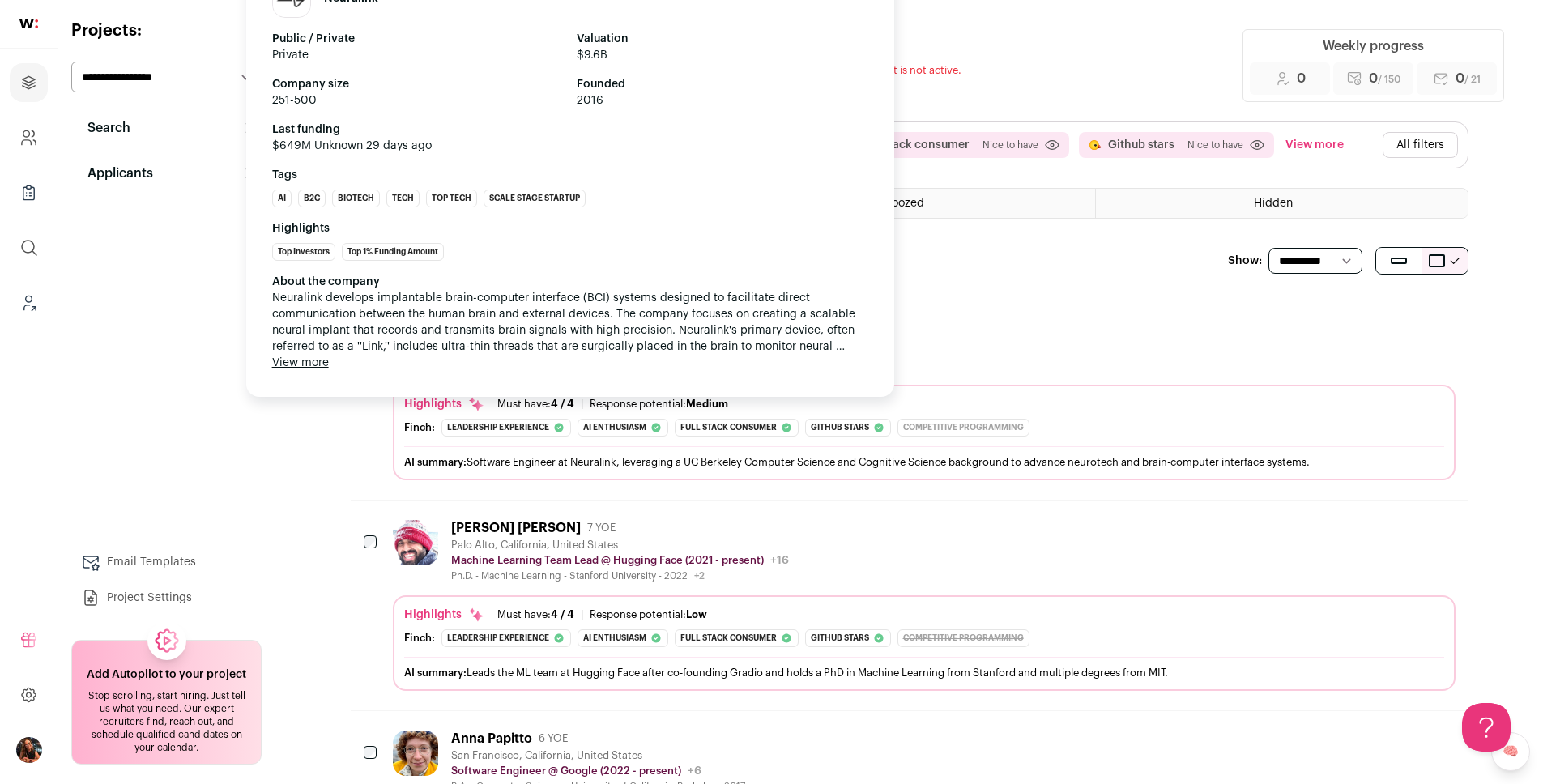 scroll, scrollTop: 0, scrollLeft: 0, axis: both 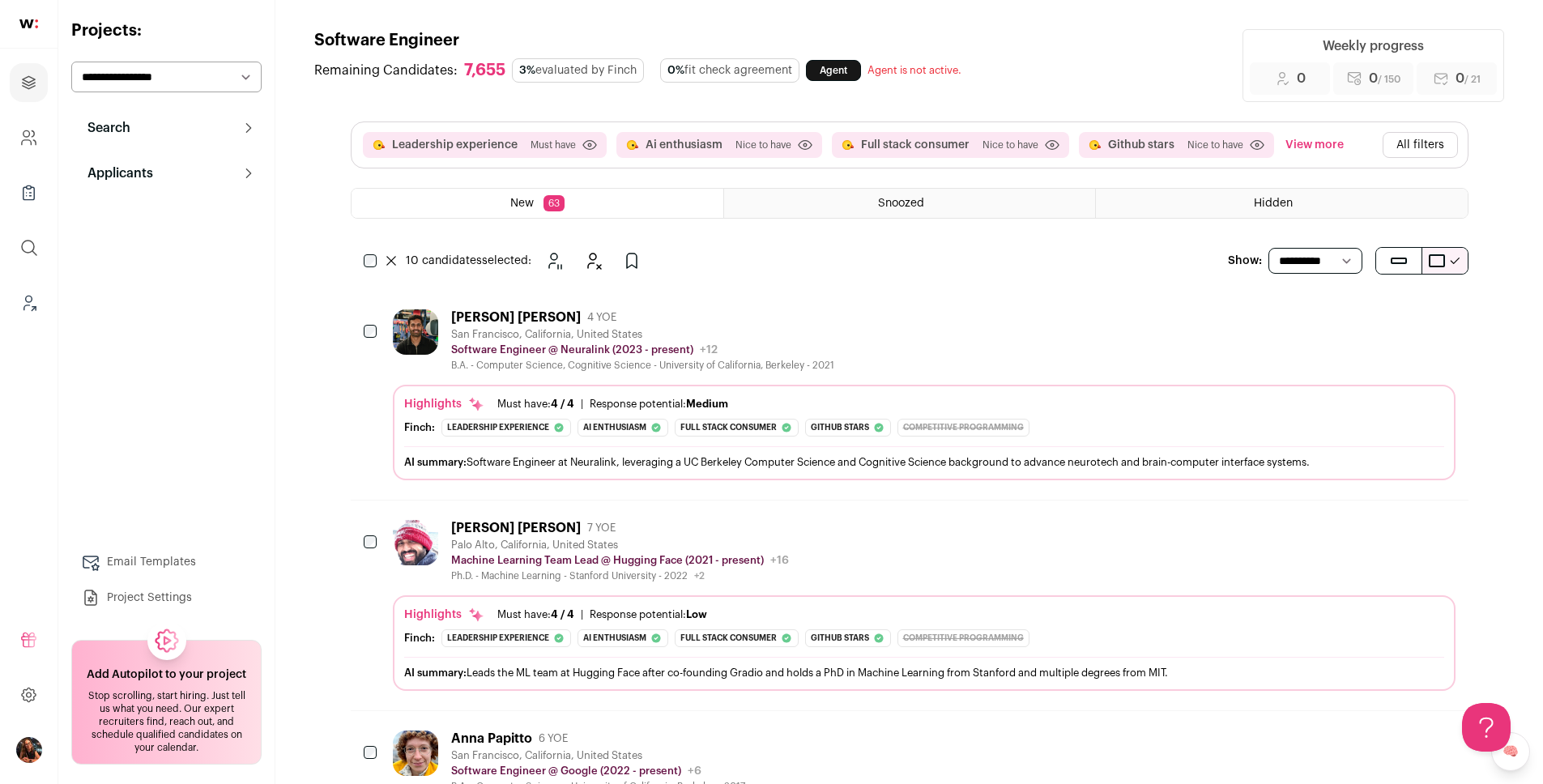 click on "Abhinav Pottabathula" at bounding box center [516, 317] 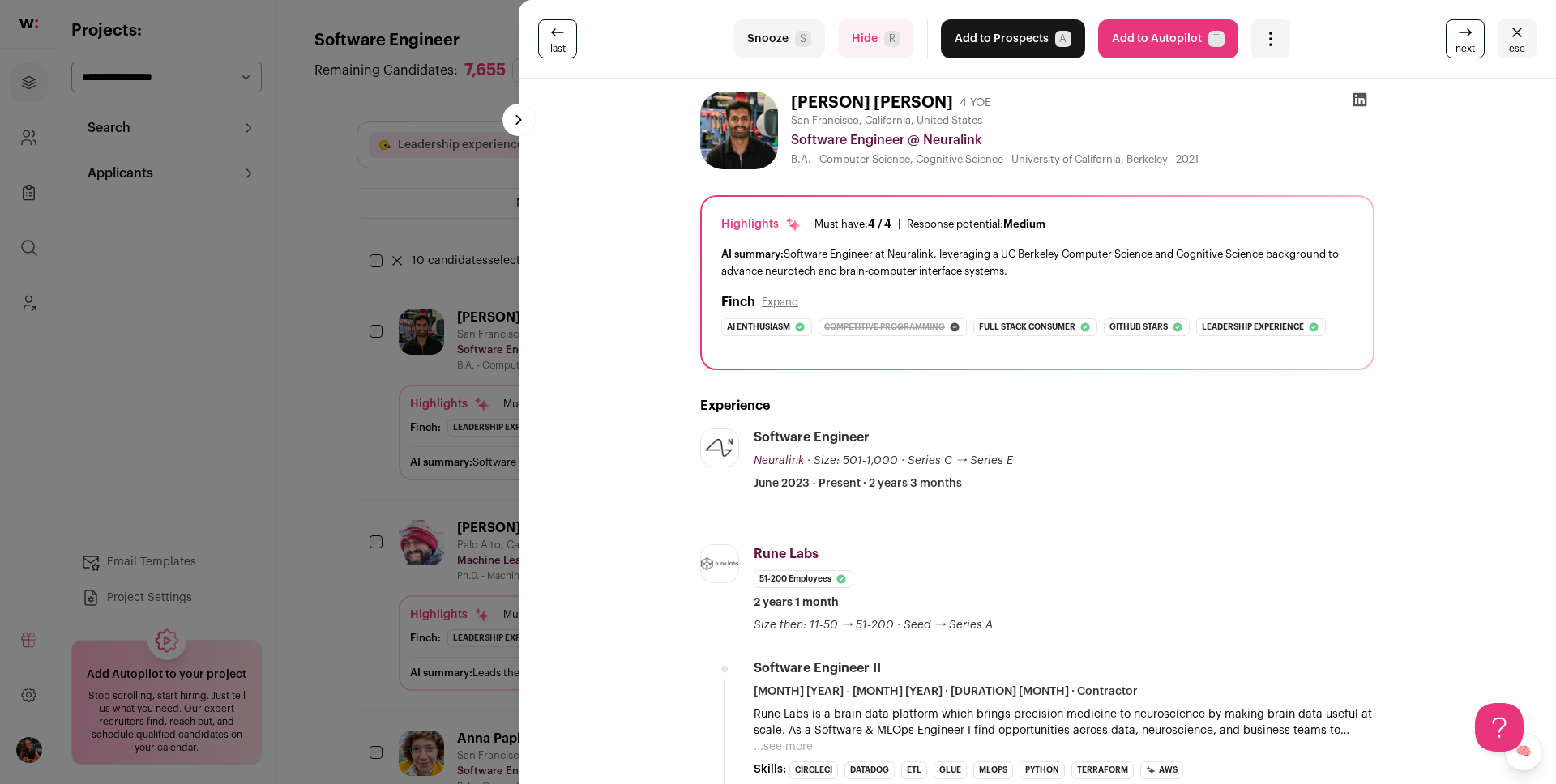 click on "last
Snooze
S
Hide
R
Add to Prospects
A
Are you sure?
Abhinav Pottabathula  is already in your ATS. Do you wish to reach out to this candidate through wellfound:ai?
Cancel
********
Add to Autopilot
T" at bounding box center (778, 392) 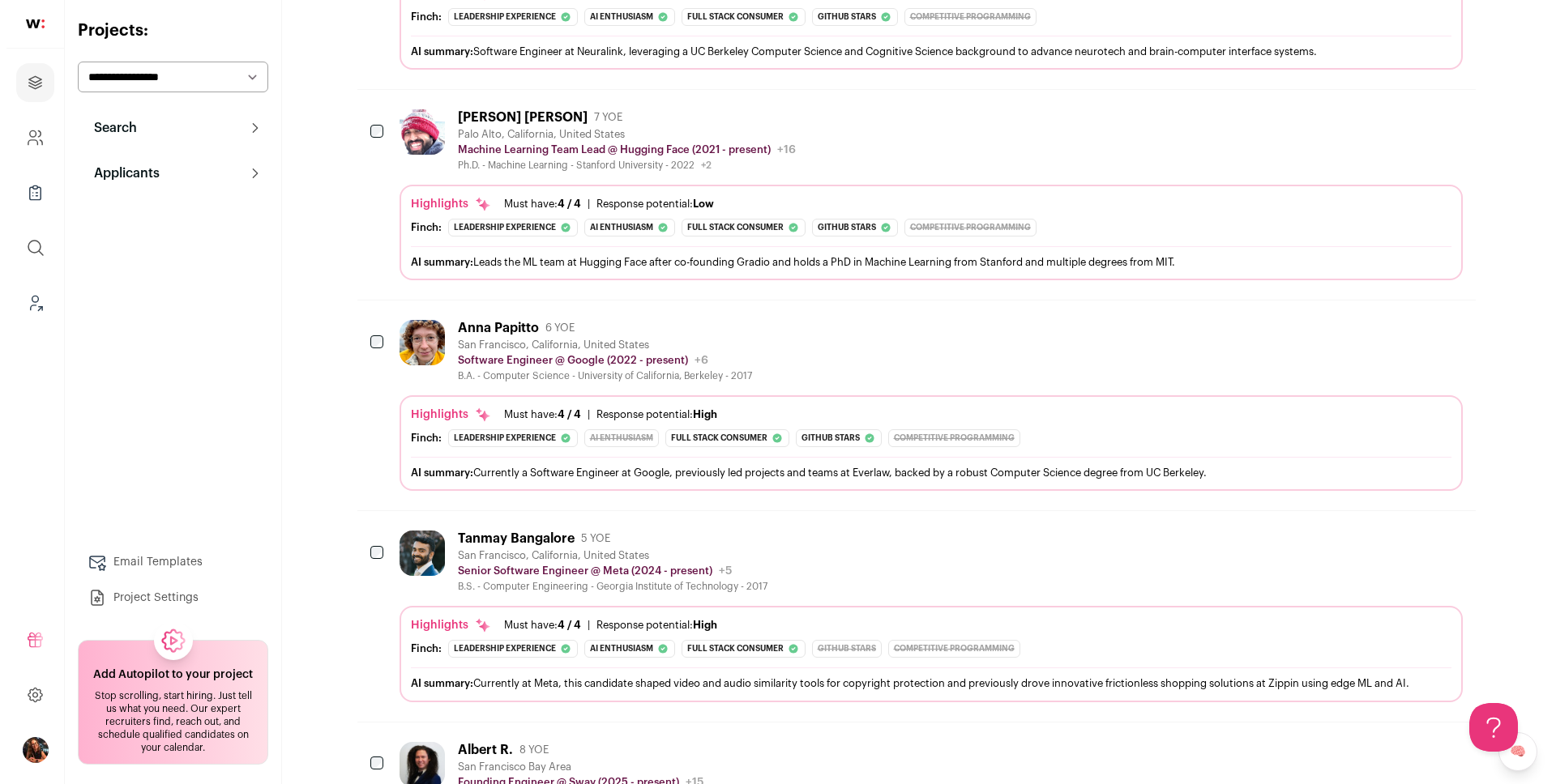 scroll, scrollTop: 0, scrollLeft: 0, axis: both 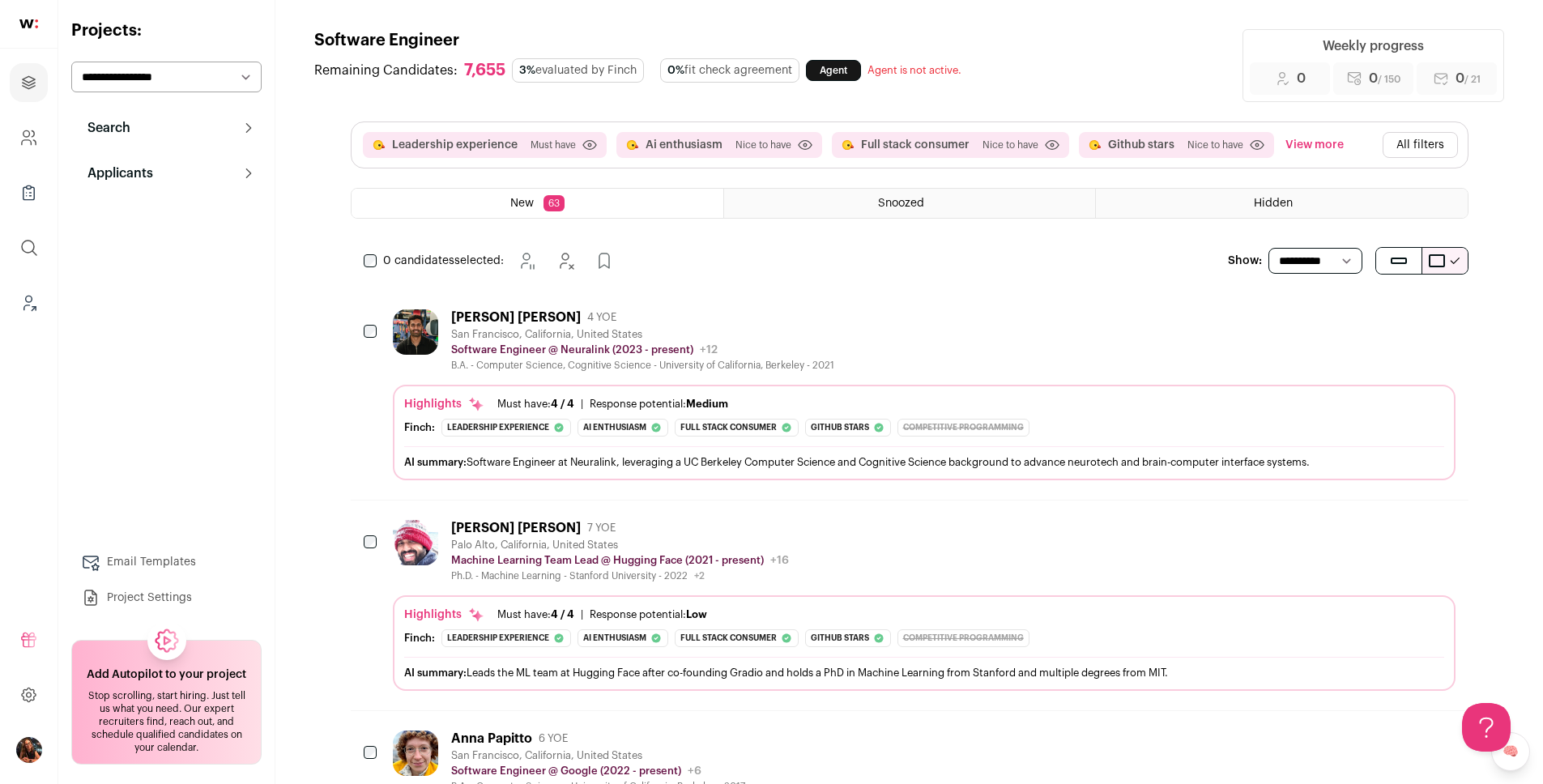 click on "Abhinav Pottabathula" at bounding box center (516, 317) 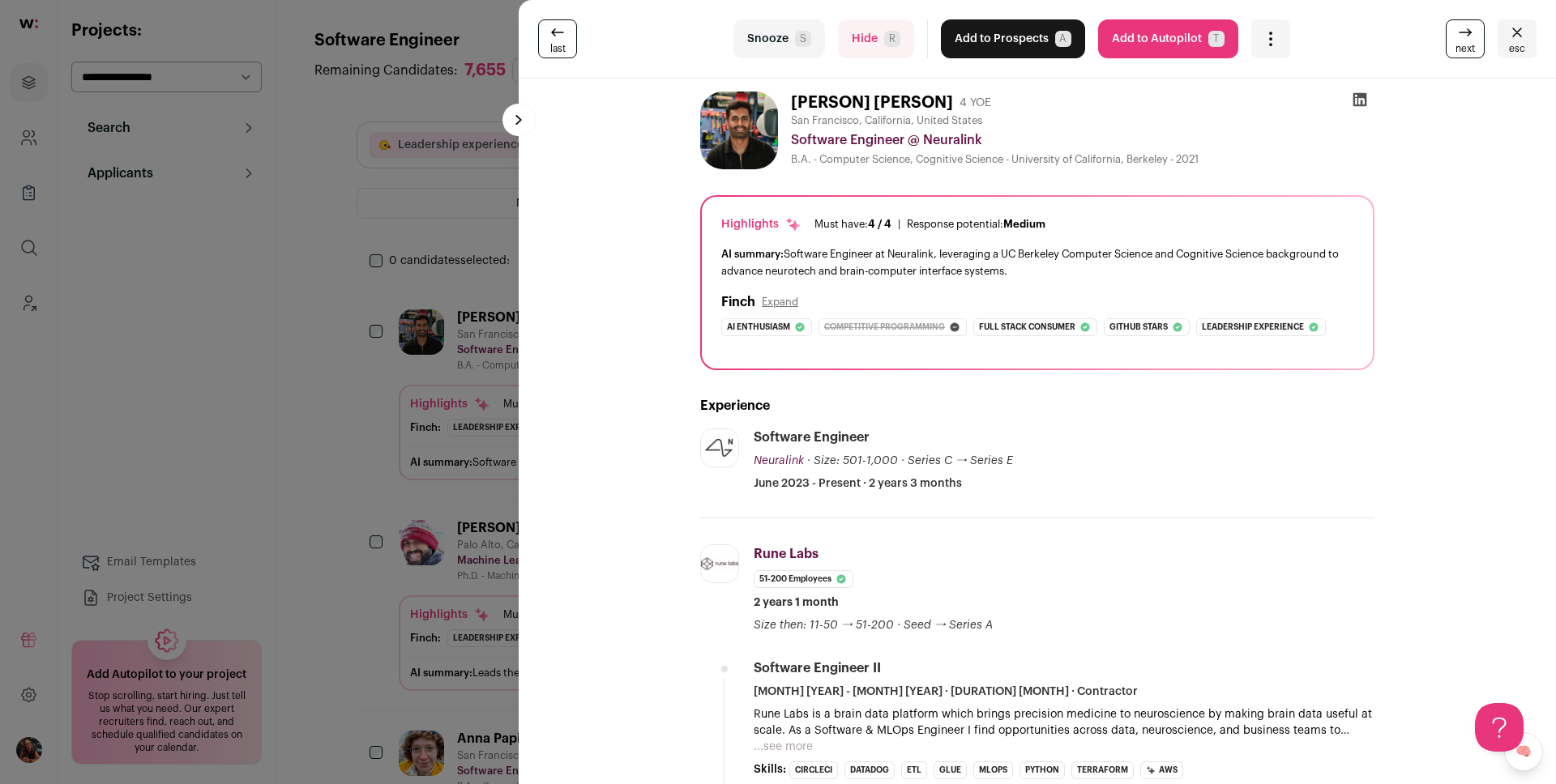 click on "last
Snooze
S
Hide
R
Add to Prospects
A
Are you sure?
Abhinav Pottabathula  is already in your ATS. Do you wish to reach out to this candidate through wellfound:ai?
Cancel
********
Add to Autopilot
T" at bounding box center (778, 392) 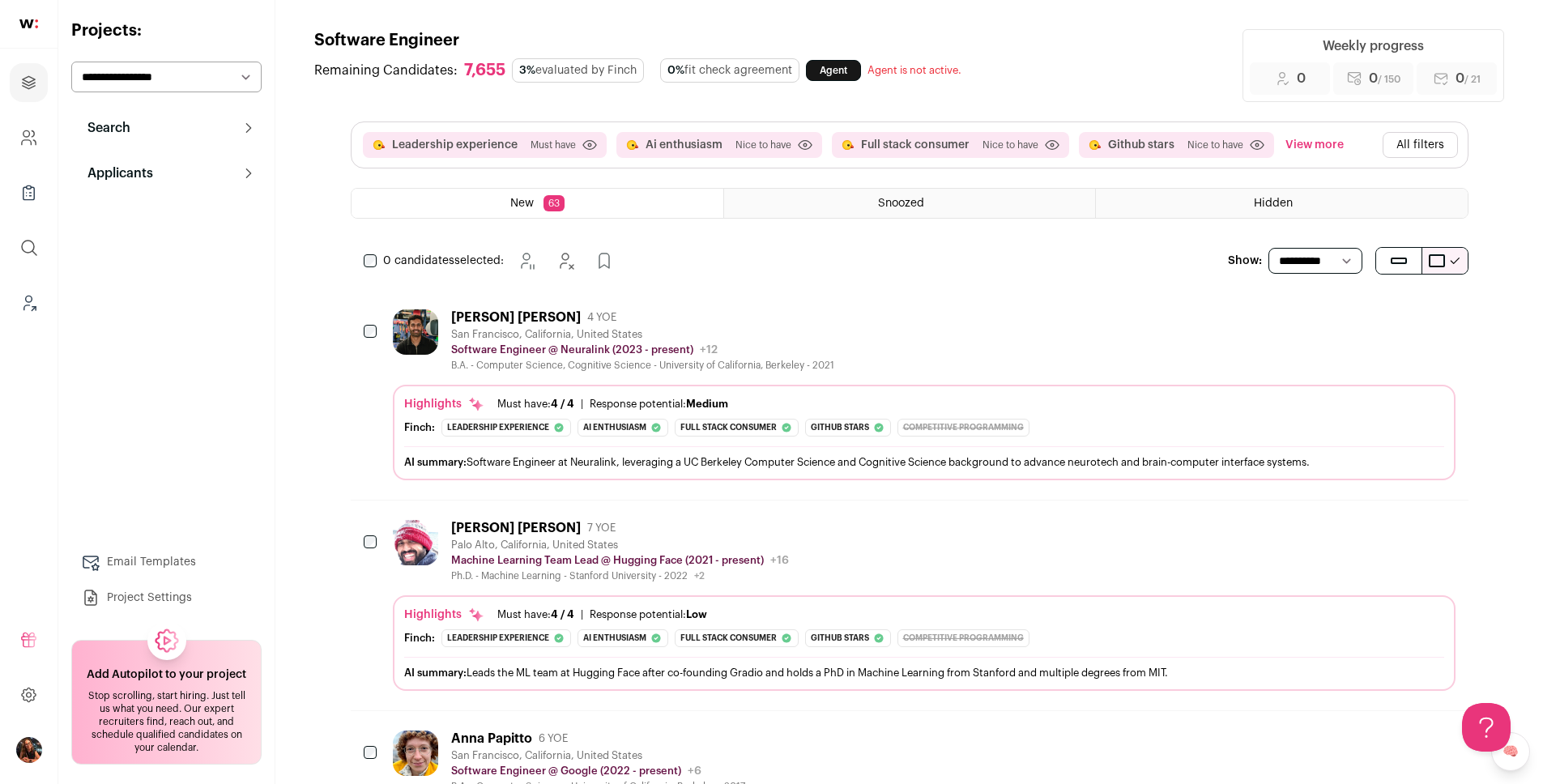click on "Search" at bounding box center [166, 128] 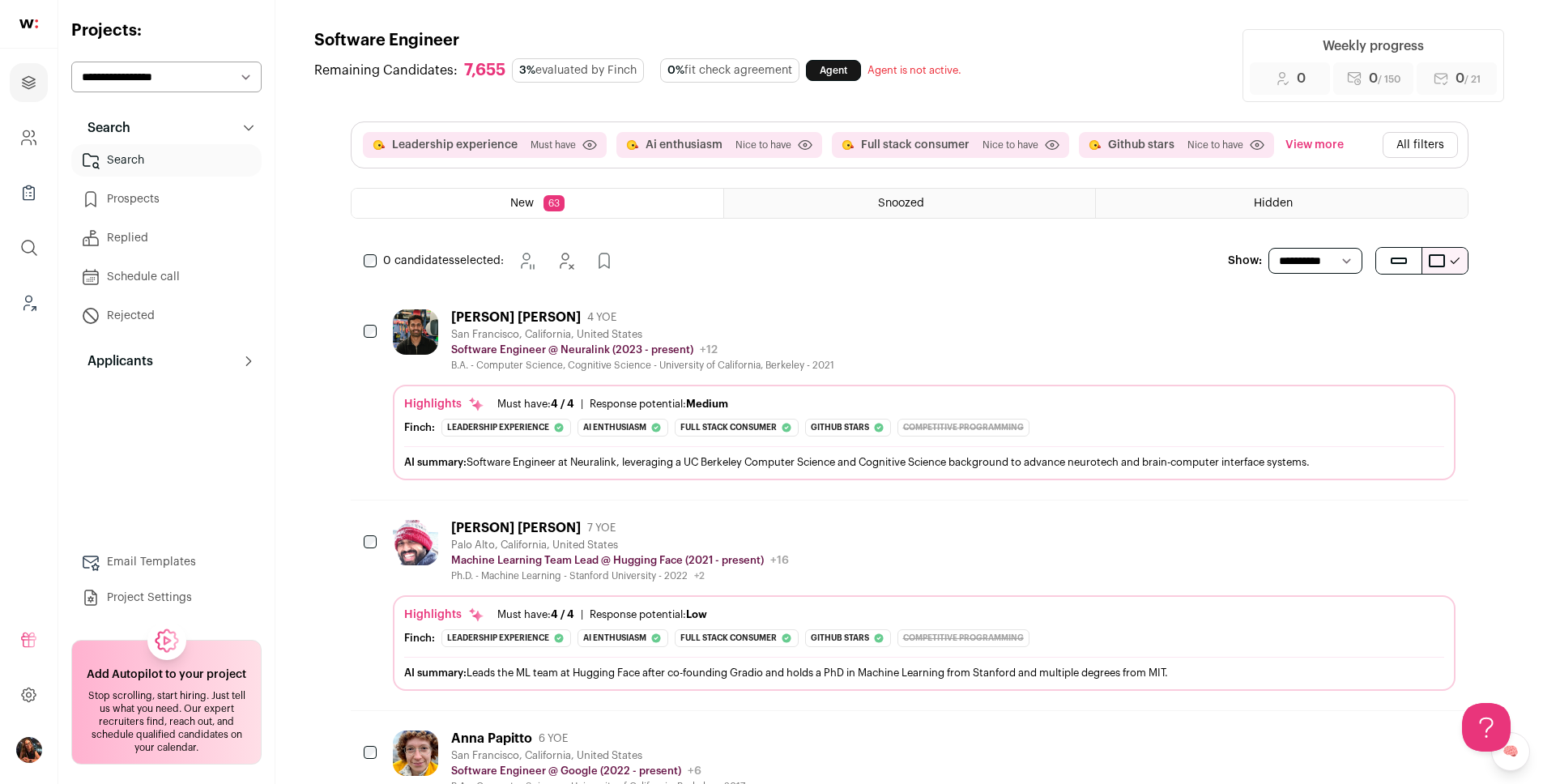 click on "Search" at bounding box center (166, 160) 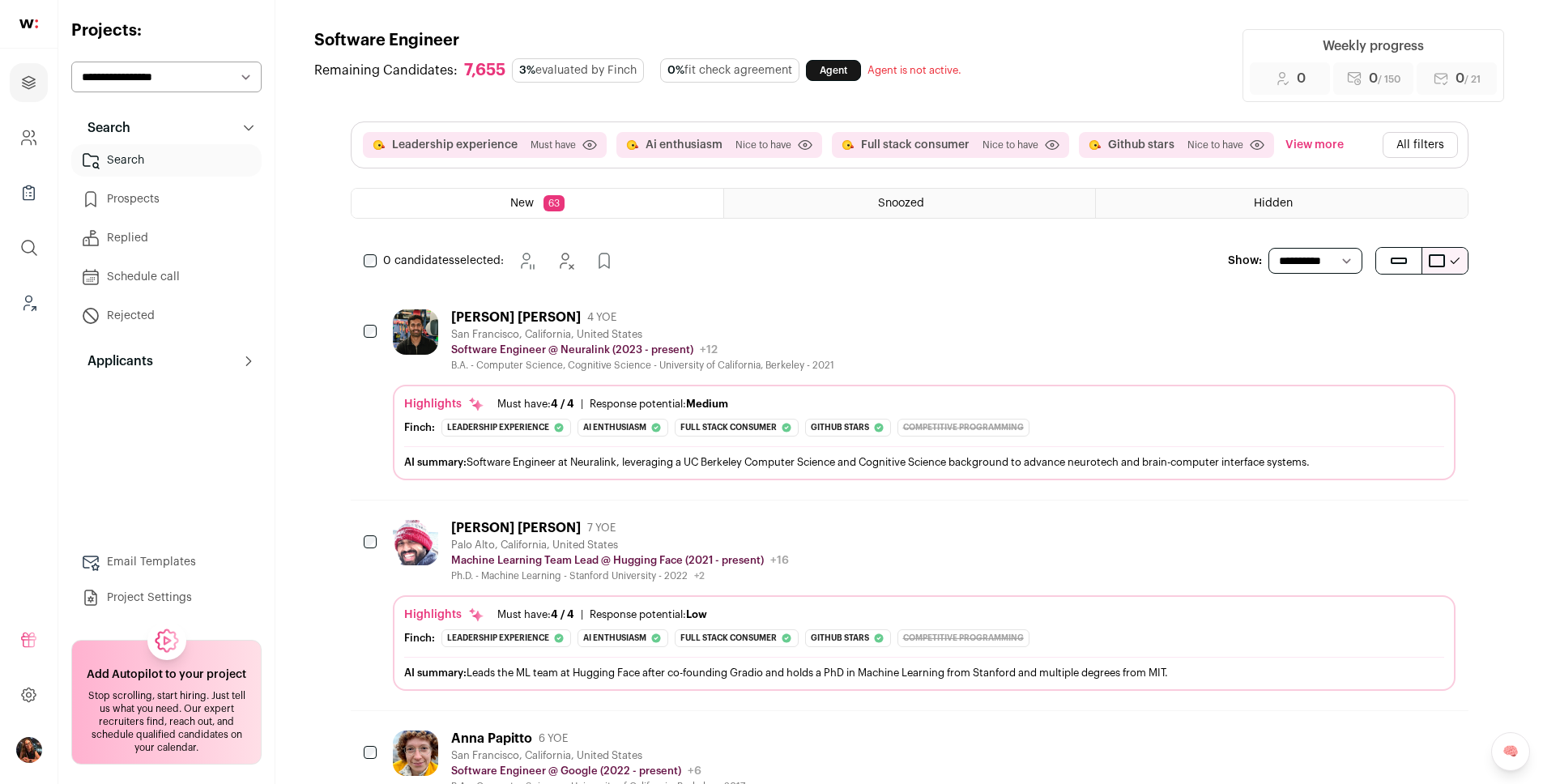 click on "Search" at bounding box center [166, 160] 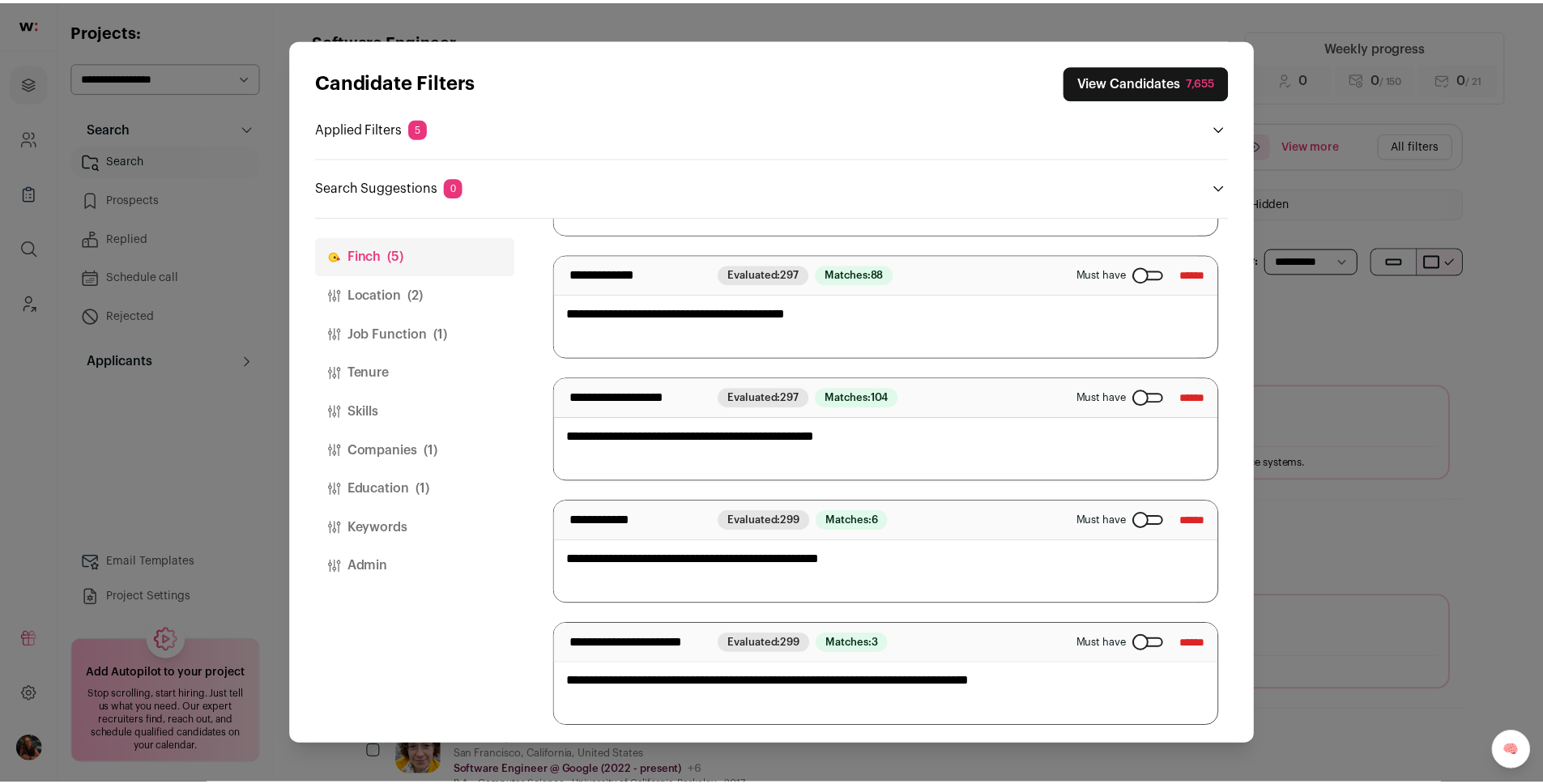 scroll, scrollTop: 198, scrollLeft: 0, axis: vertical 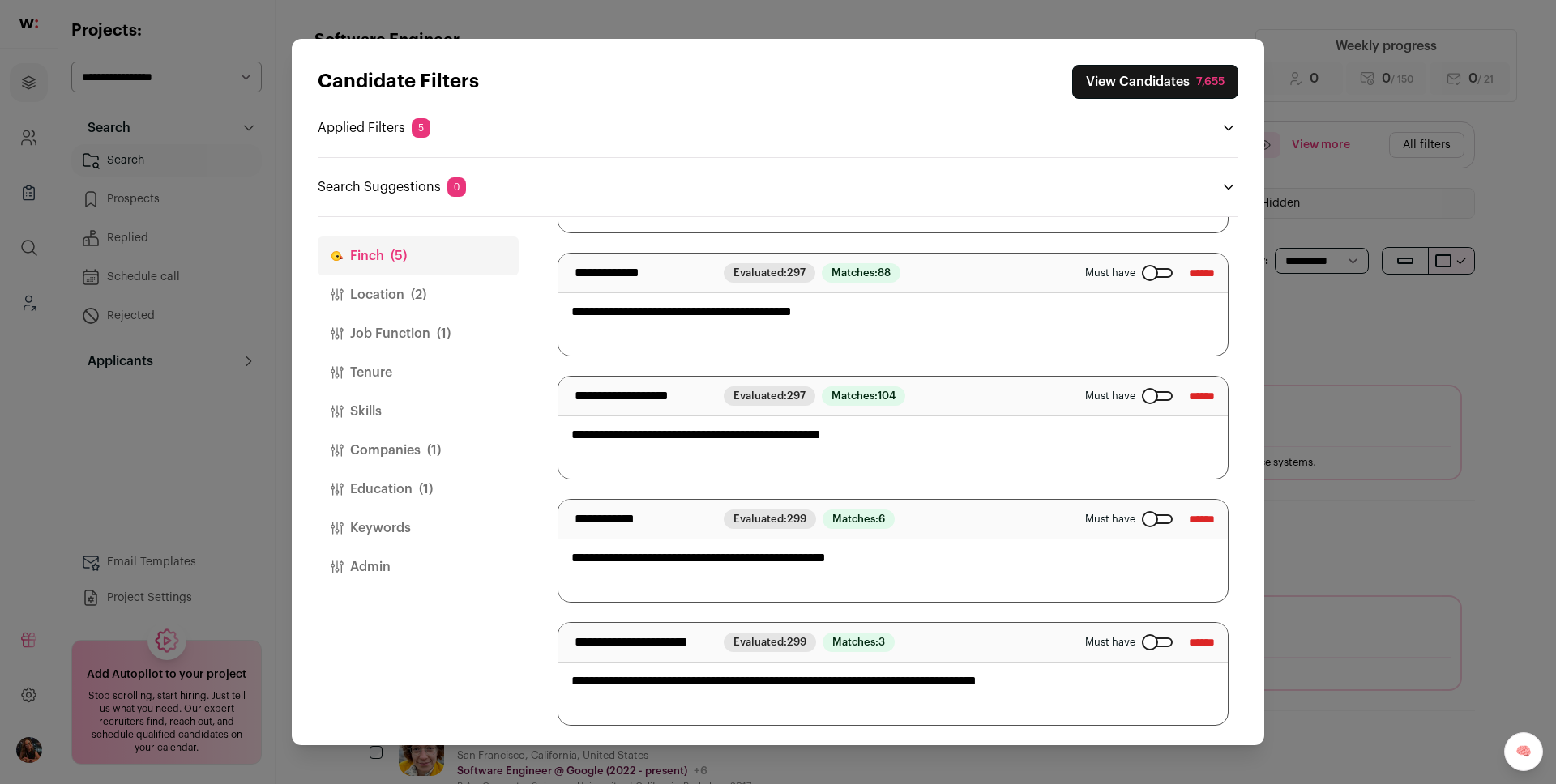 click on "Candidate Filters
View Candidates
7,655
Applied Filters
5
Leadership experience, Ai enthusiasm or 3 more
Must have
Software Engineer
Must have
San Francisco or Mountain View
Must have
51-200
Must have
CS degree from top school
Must have
0" at bounding box center [778, 392] 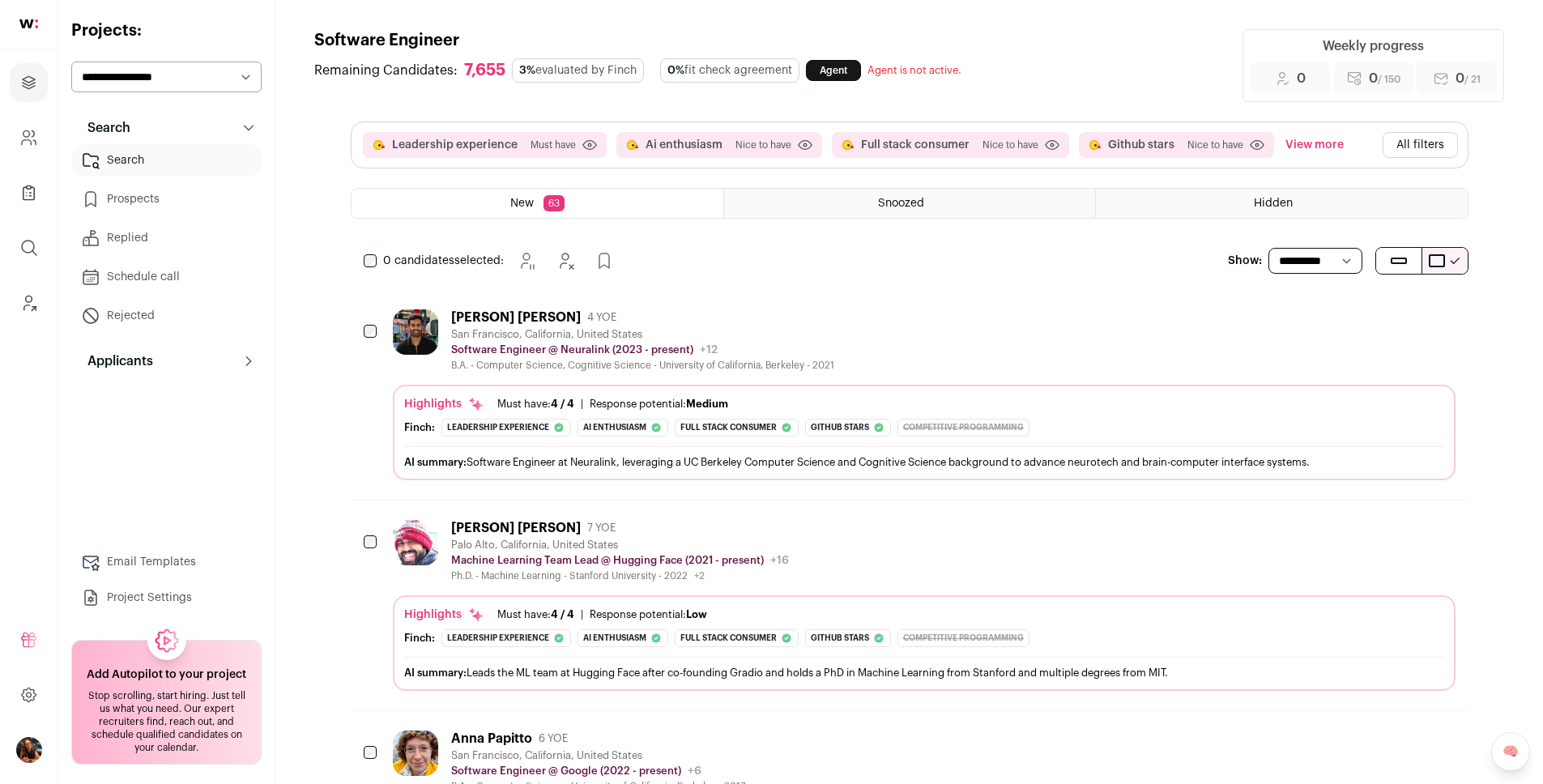 click on "Abhinav Pottabathula
4 YOE
San Francisco, California, United States
Software Engineer @ Neuralink
(2023 - present)
Neuralink
Public / Private
Private
Valuation
$9.6B
Company size
251-500
Founded
AI" at bounding box center (910, 394) 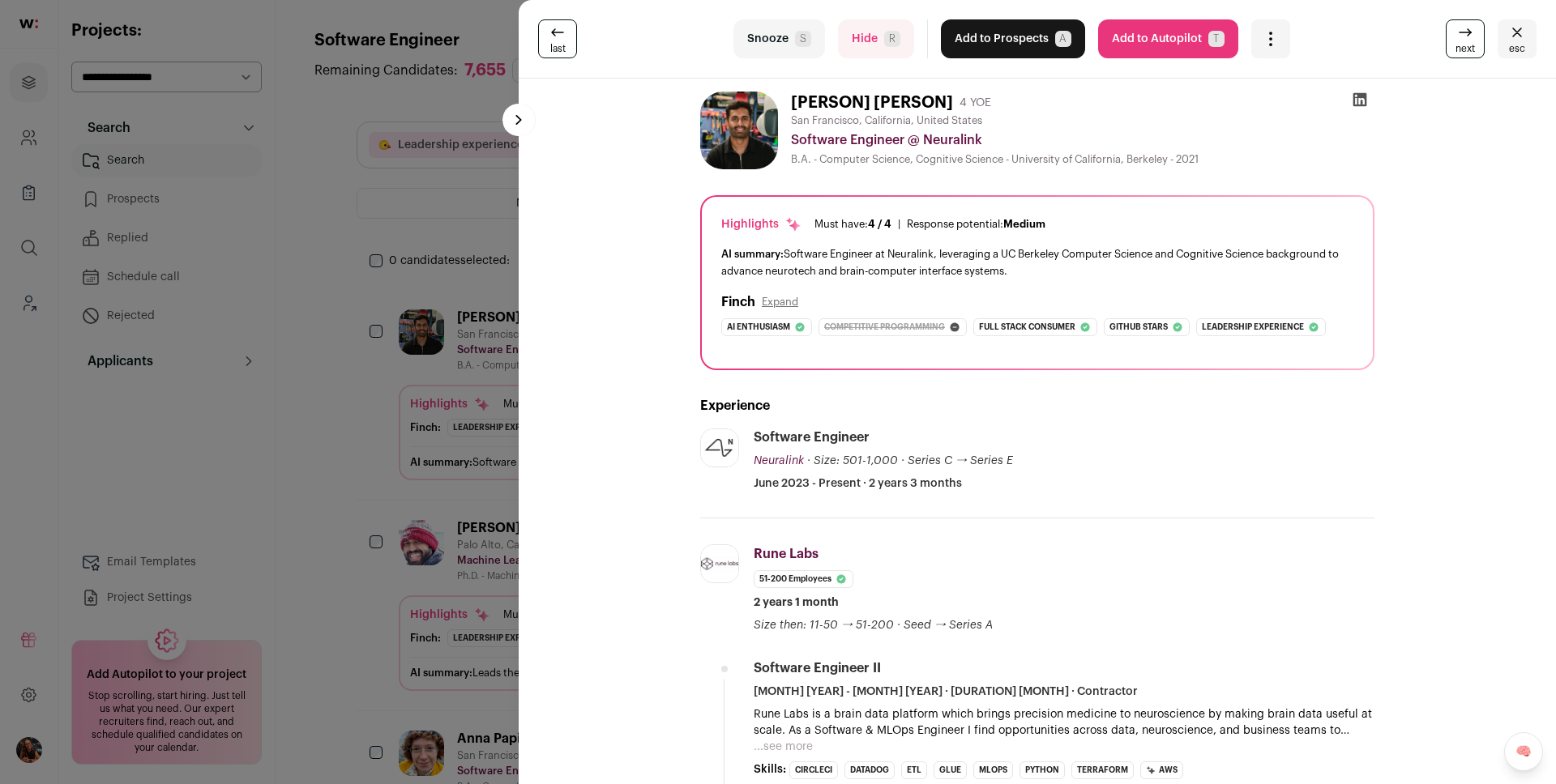 click on "last
Snooze
S
Hide
R
Add to Prospects
A
Are you sure?
Abhinav Pottabathula  is already in your ATS. Do you wish to reach out to this candidate through wellfound:ai?
Cancel
********
Add to Autopilot
T" at bounding box center (778, 392) 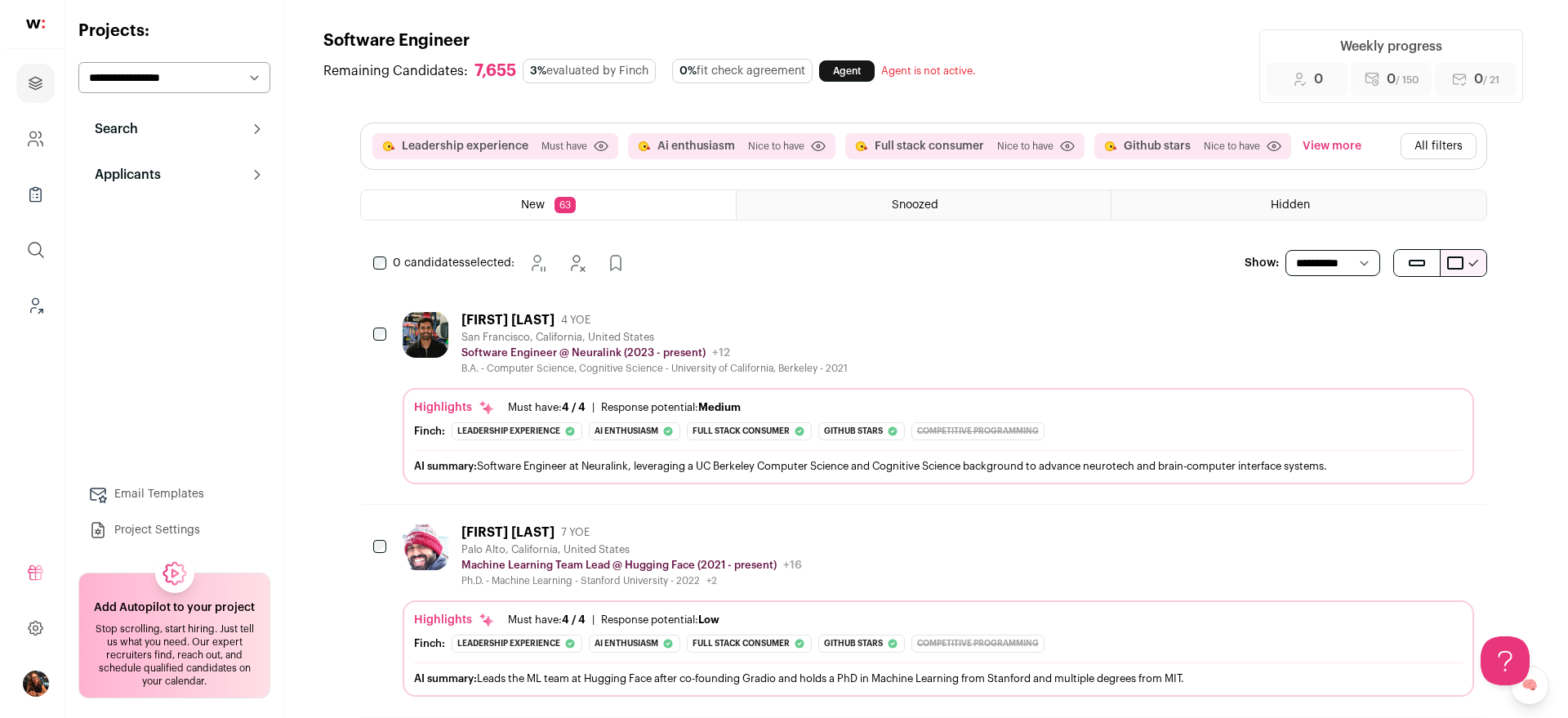 scroll, scrollTop: 0, scrollLeft: 0, axis: both 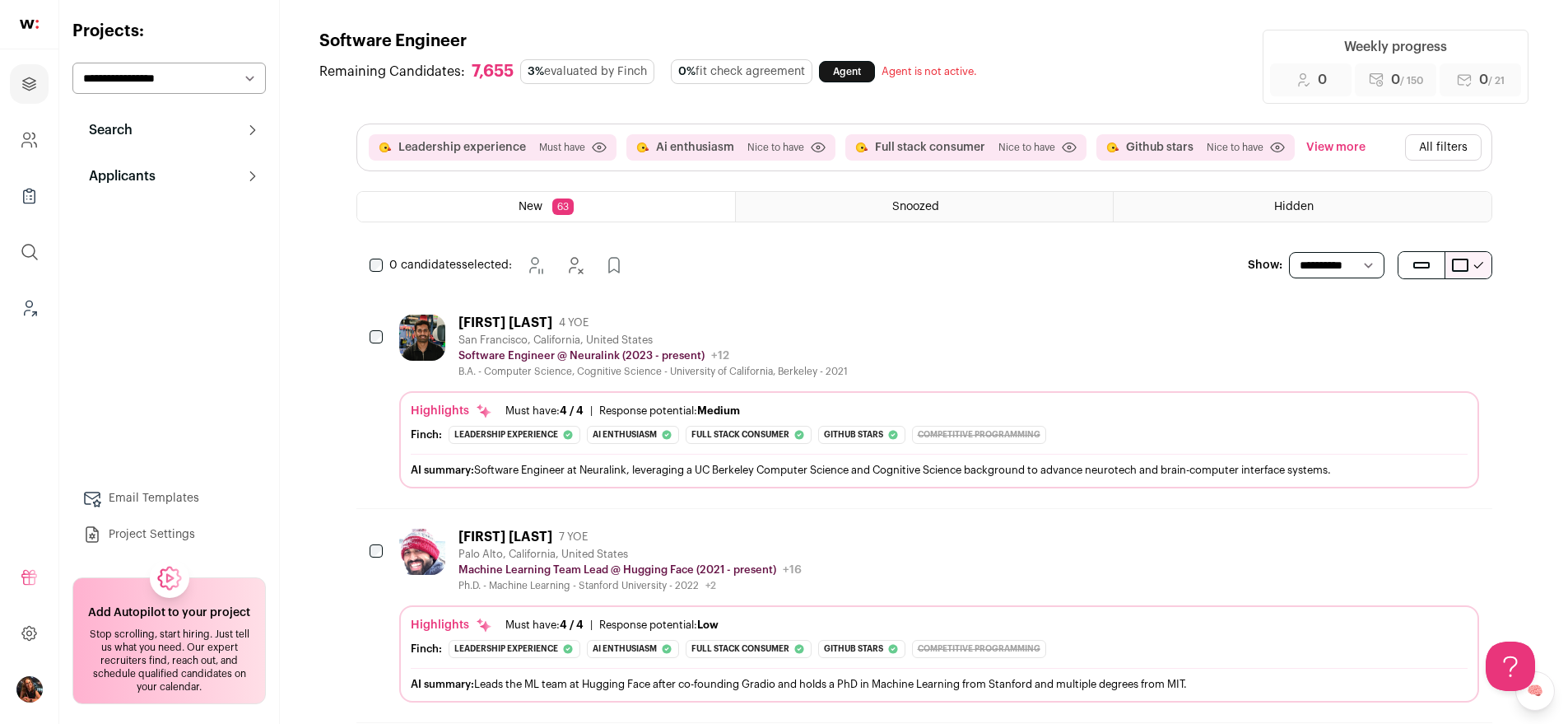 click on "Add Autopilot to your project" at bounding box center [169, 613] 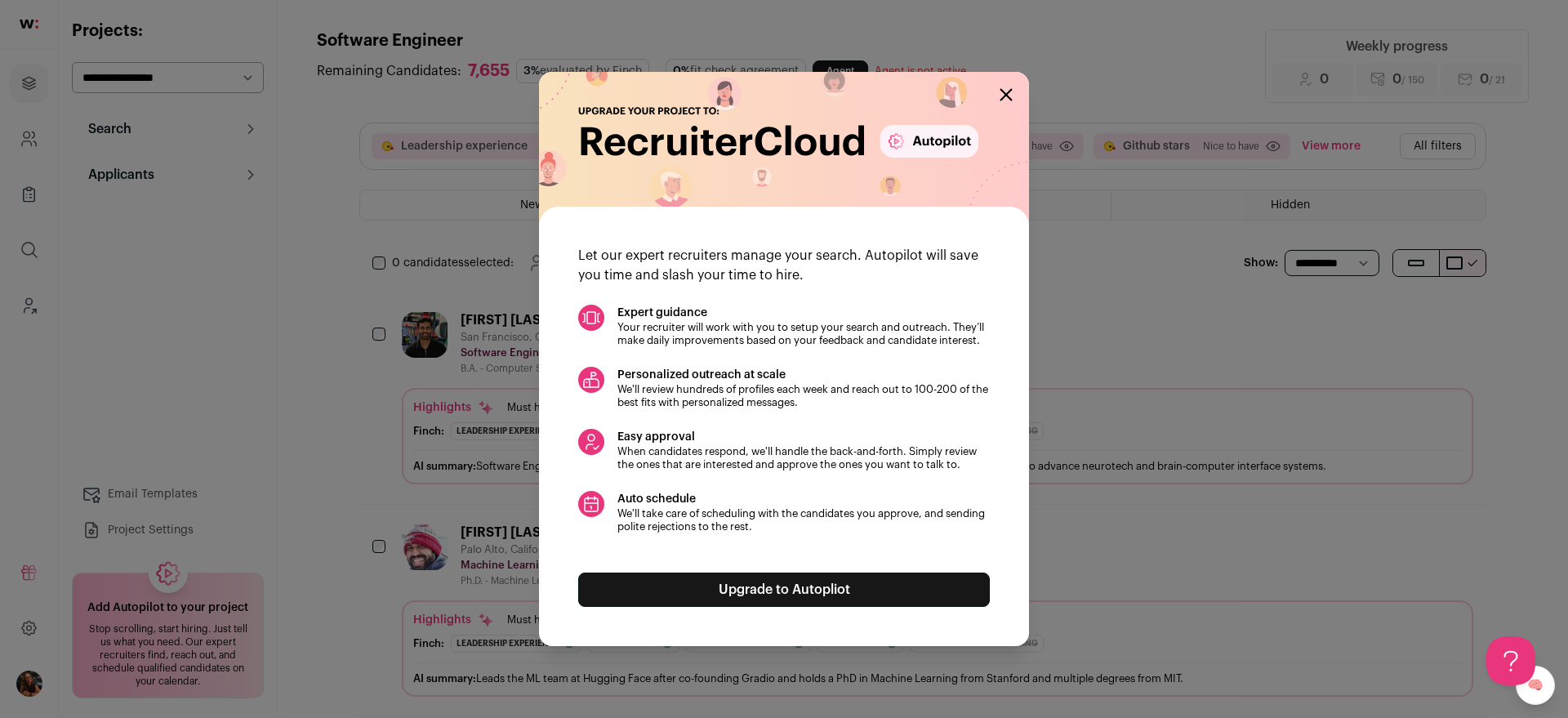 click at bounding box center [784, 149] 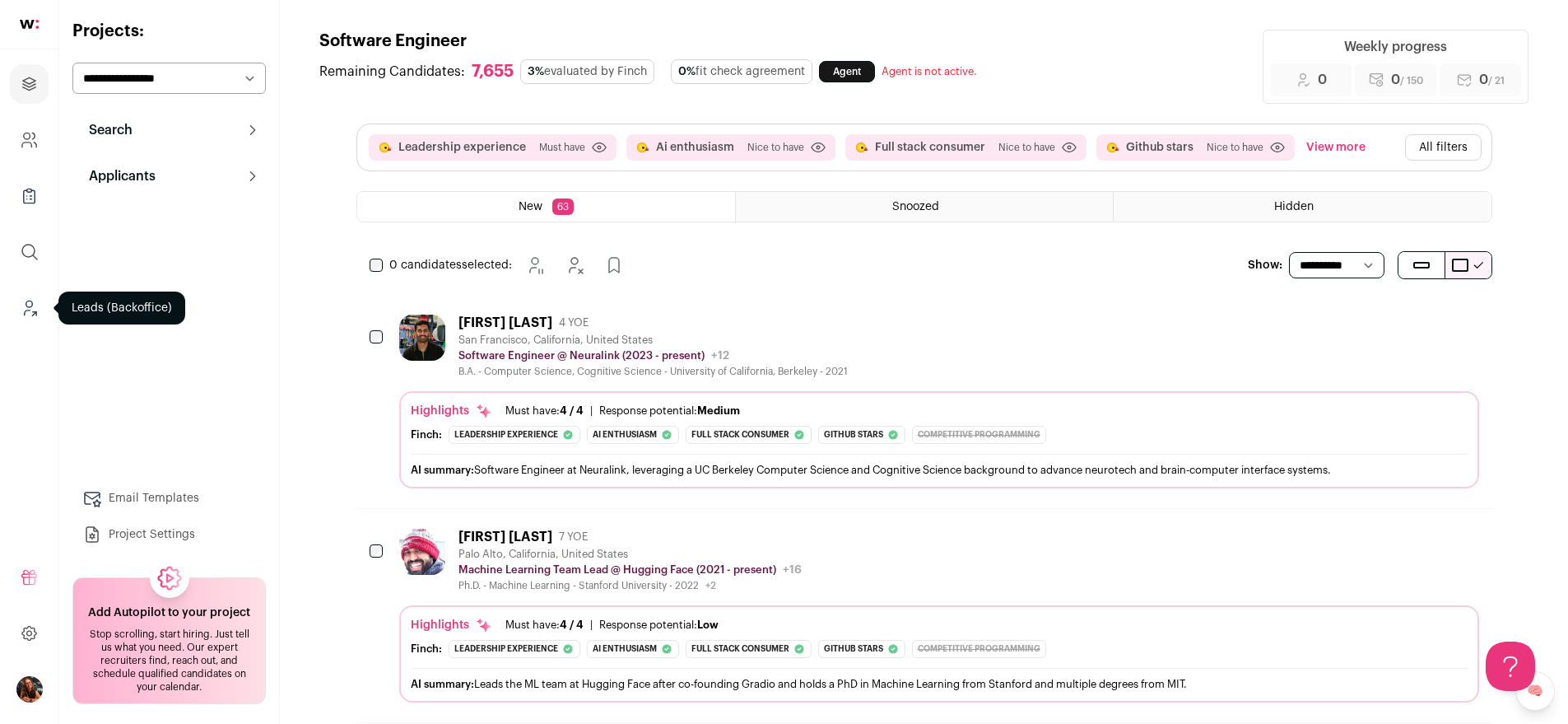 click 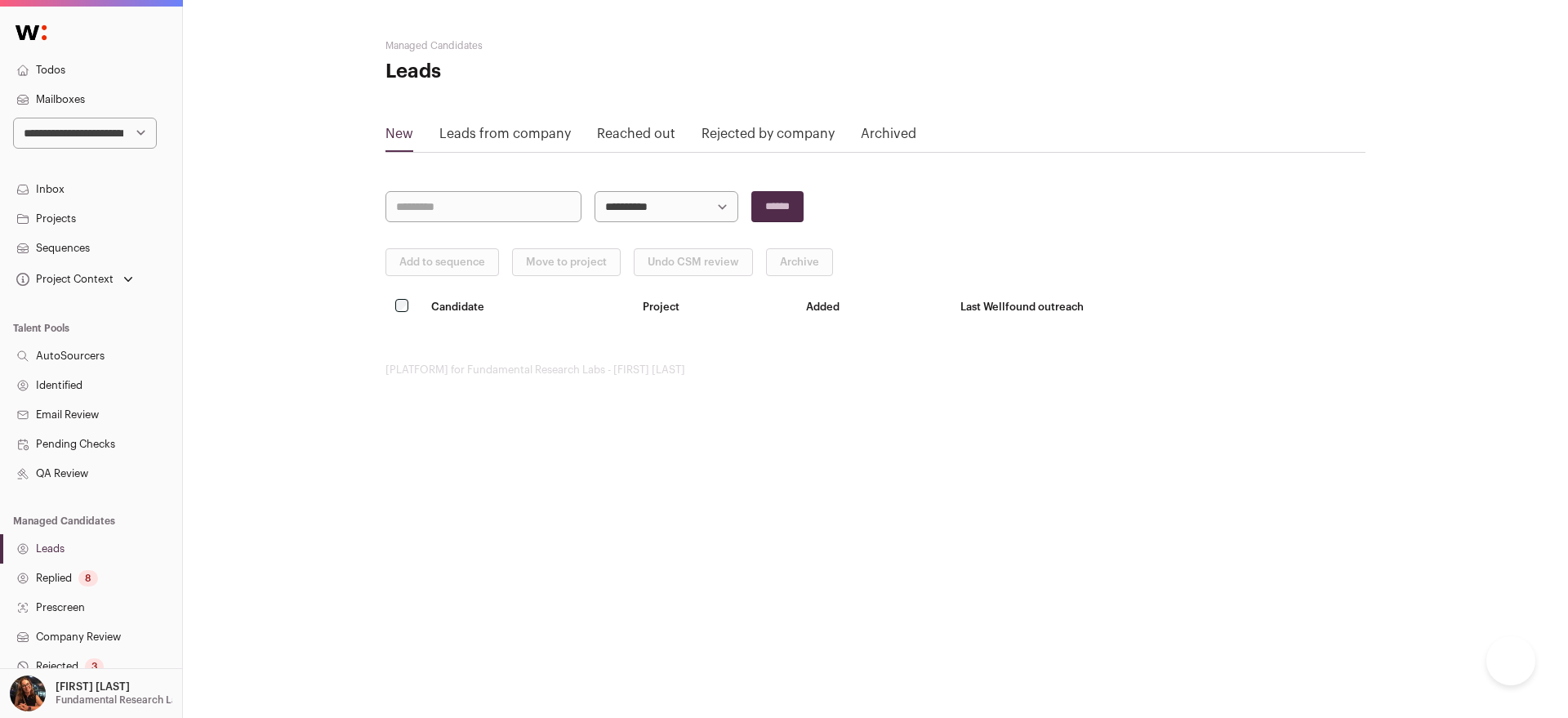 click on "**********" at bounding box center (85, 133) 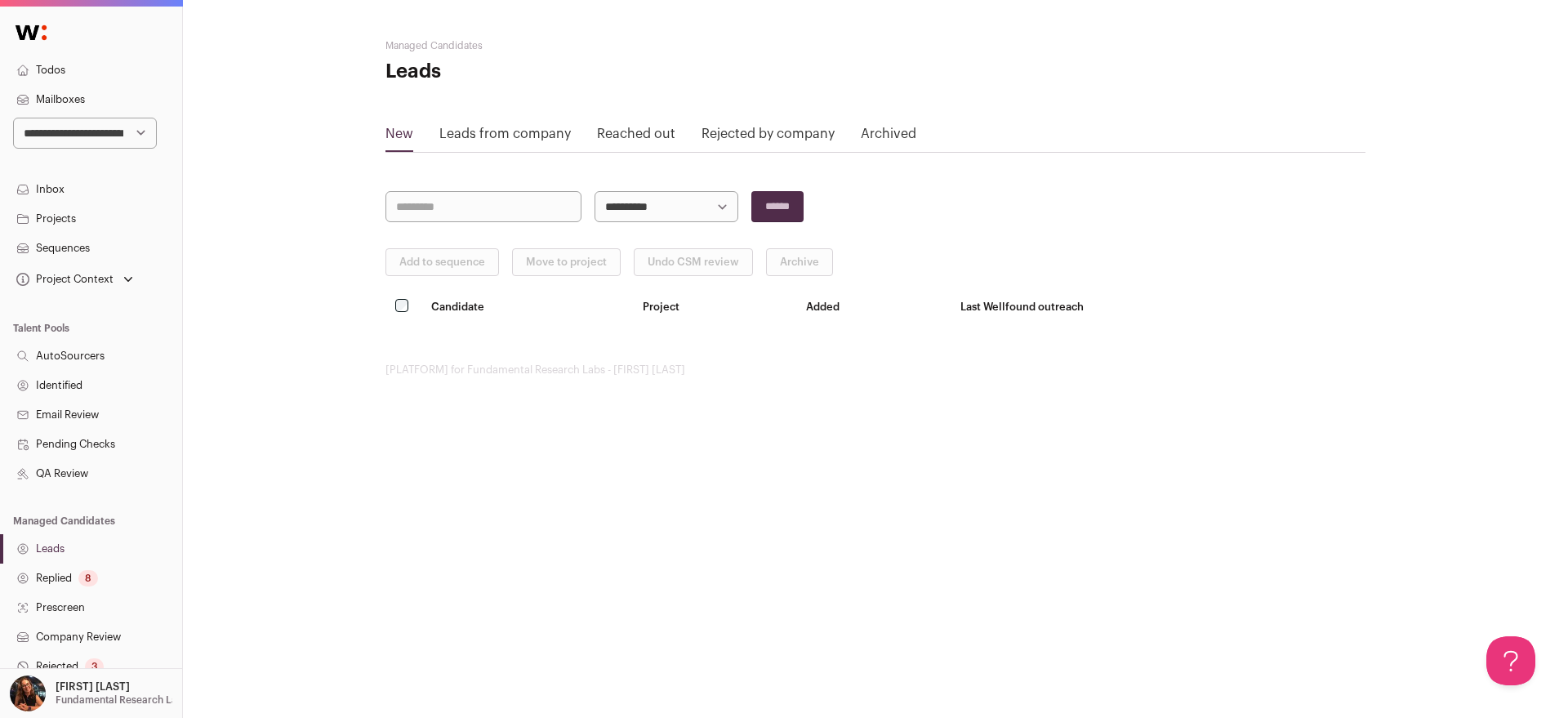 scroll, scrollTop: 0, scrollLeft: 0, axis: both 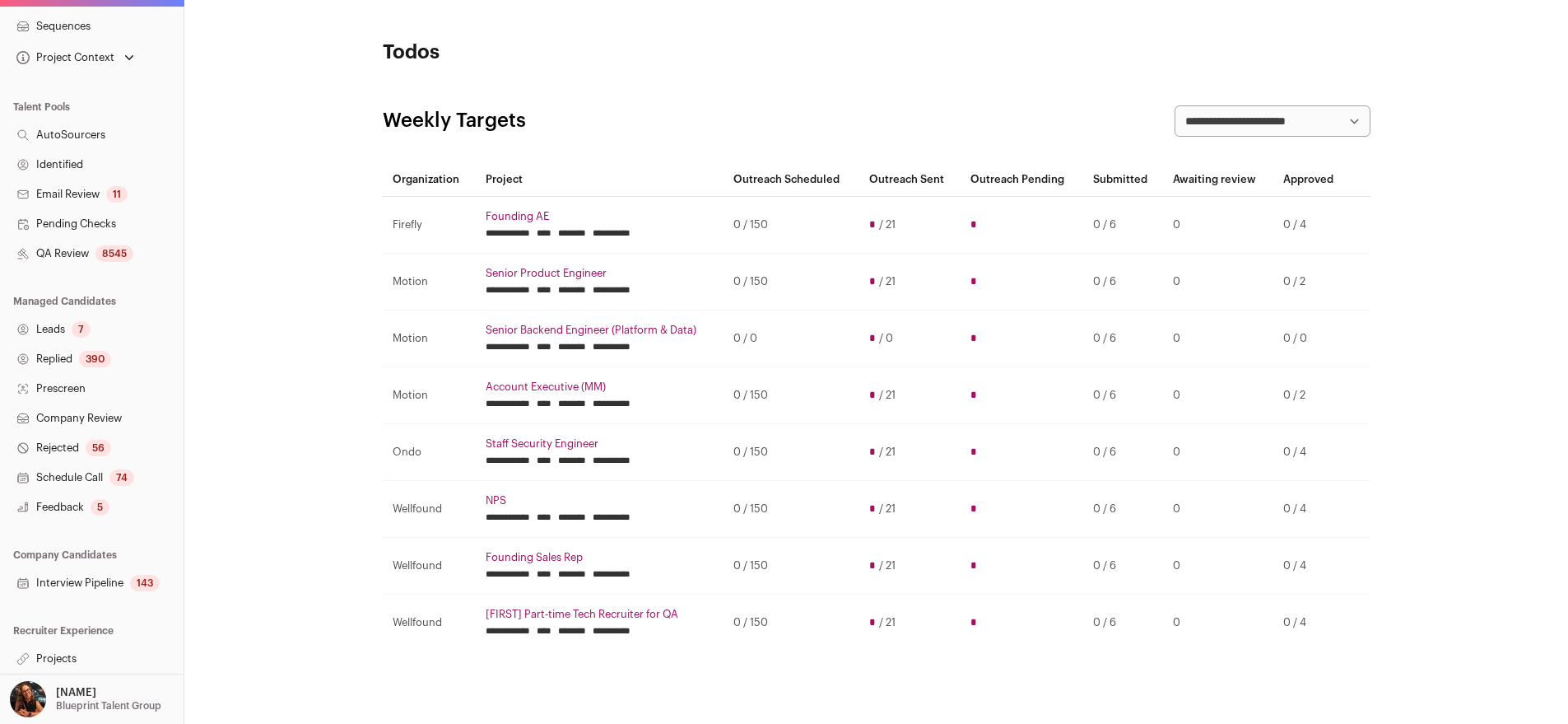 click on "Projects" at bounding box center (91, 659) 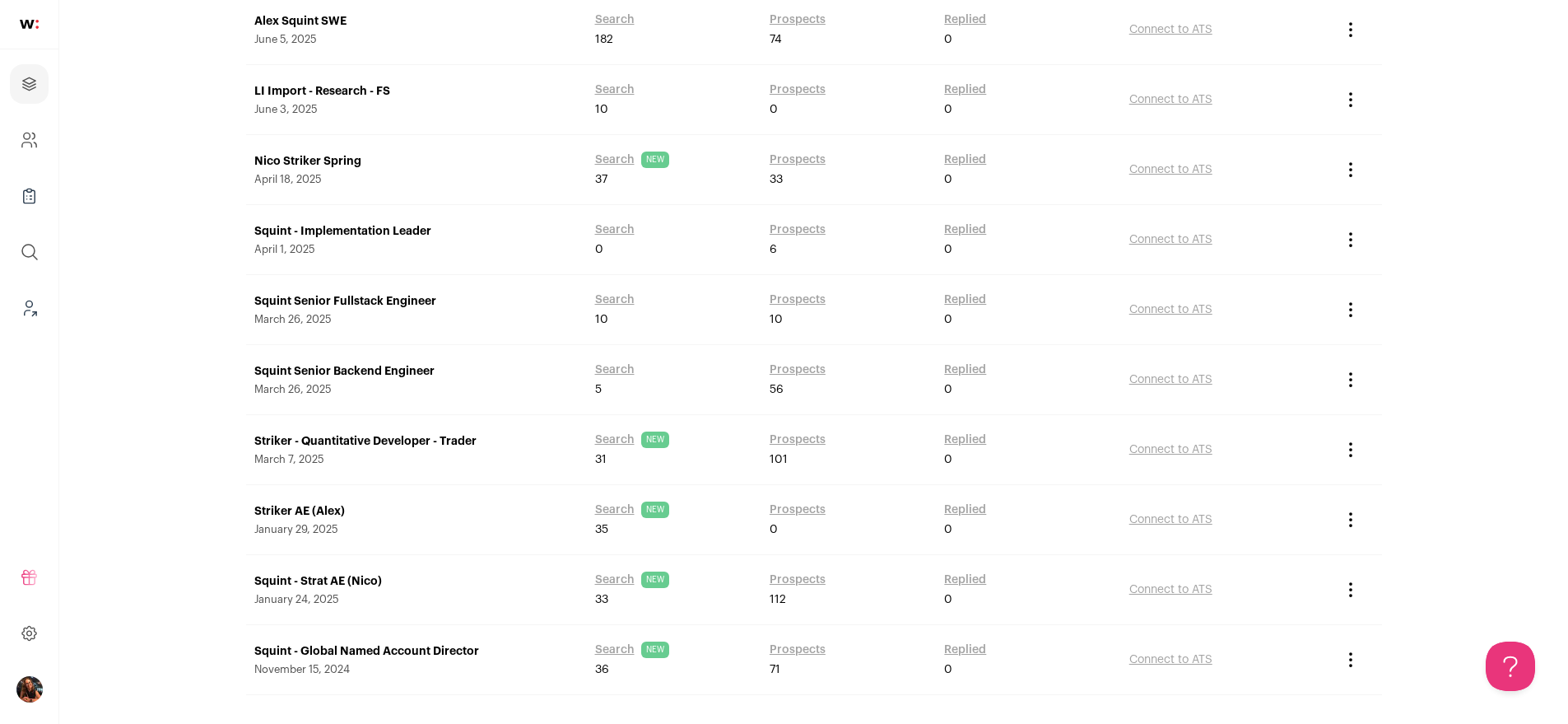 scroll, scrollTop: 647, scrollLeft: 0, axis: vertical 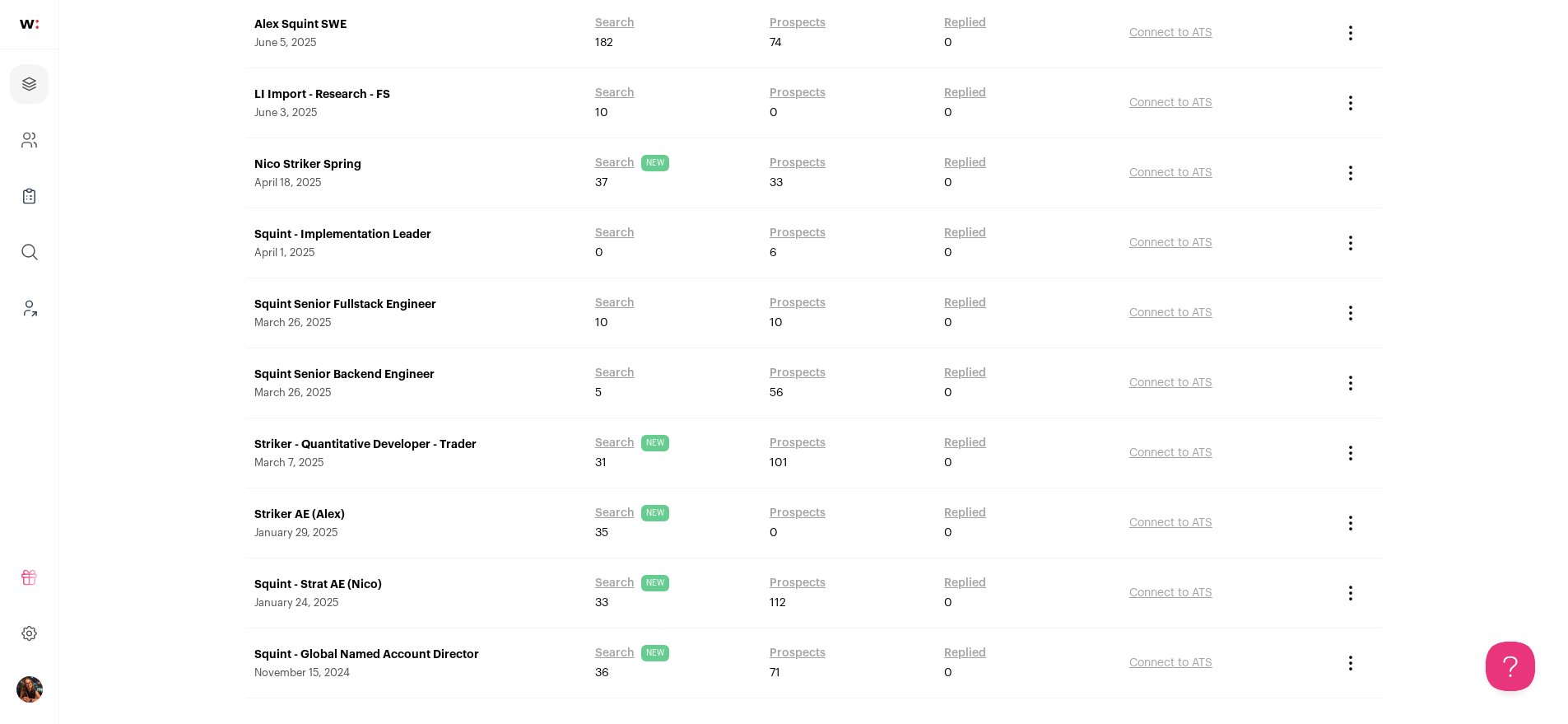 click on "Squint Senior Fullstack Engineer" at bounding box center (416, 305) 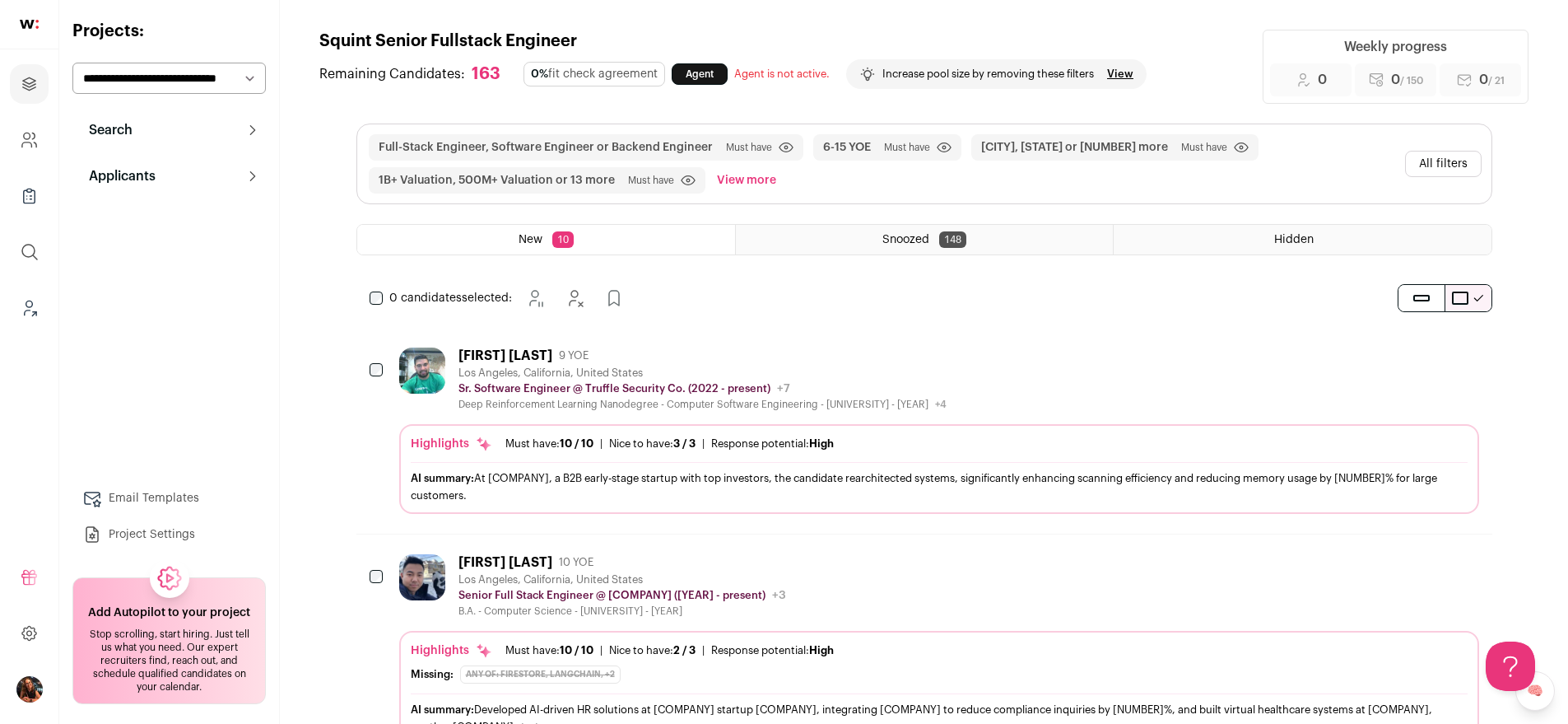 scroll, scrollTop: 0, scrollLeft: 0, axis: both 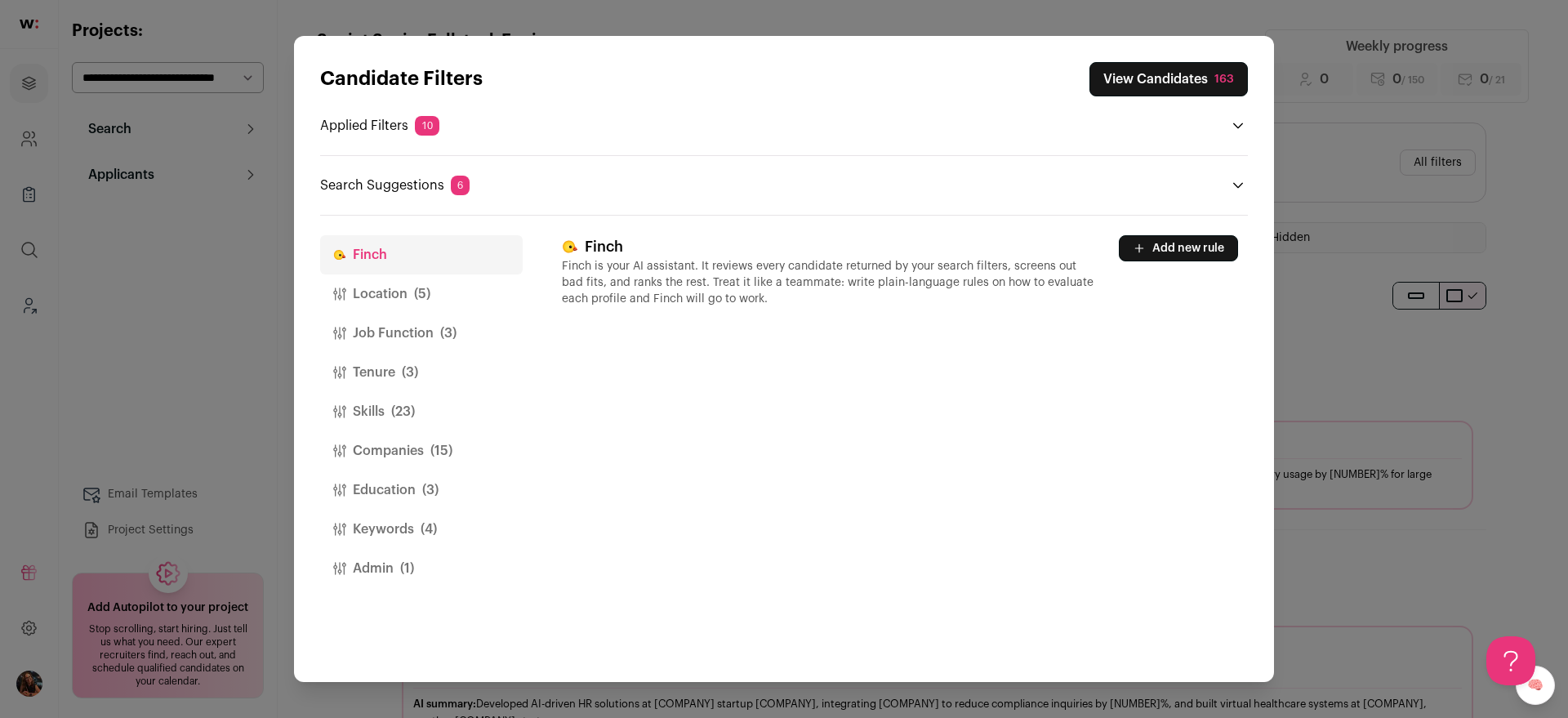 click on "Candidate Filters
View Candidates
163
Applied Filters
10
Full-Stack Engineer, Software Engineer or Backend Engineer
Must have
San Francisco, Los Angeles or 3 more
Must have
6-15 YOE
Must have
9-72 months at current job
Must have
Any of: React.js, Node.js, +7" at bounding box center [784, 359] 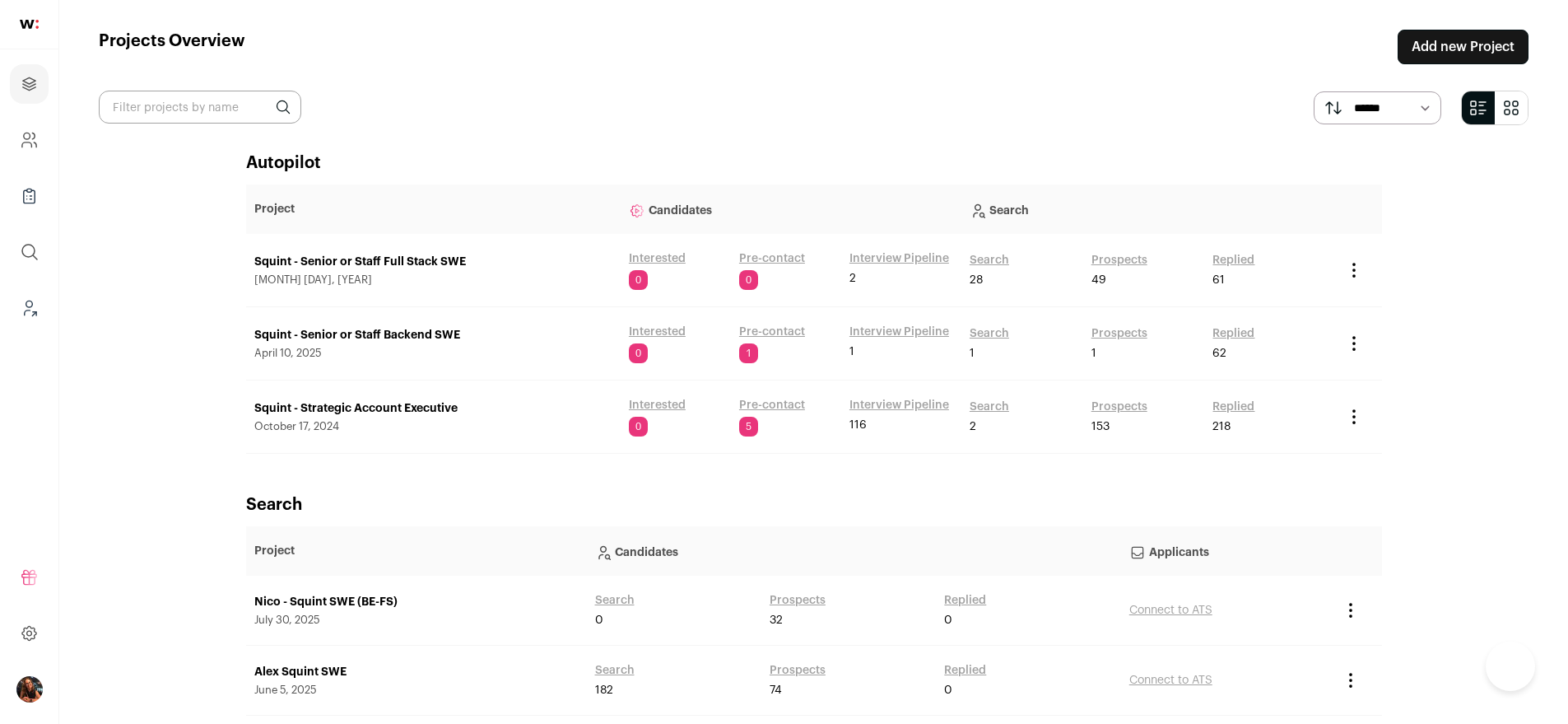 scroll, scrollTop: 647, scrollLeft: 0, axis: vertical 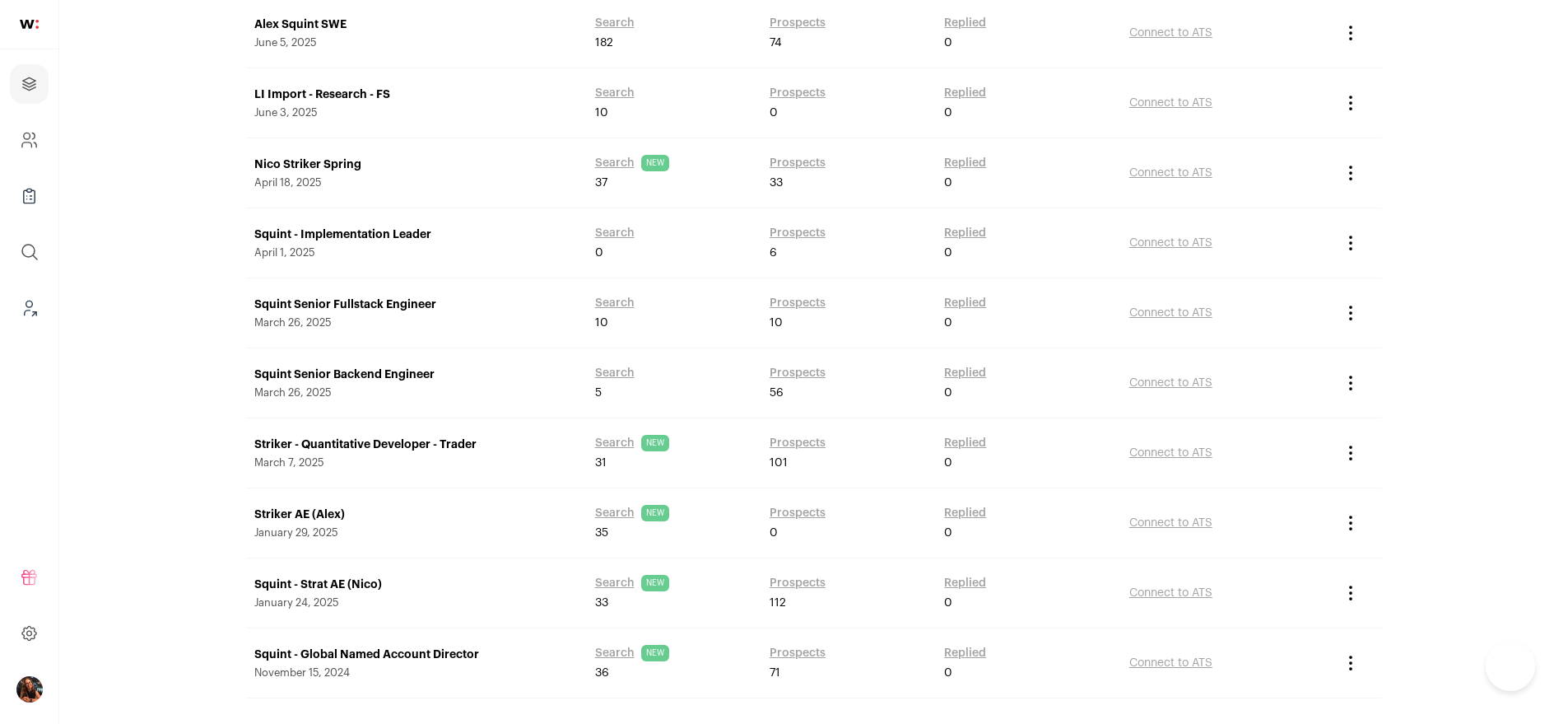 click on "Squint Senior Backend Engineer" at bounding box center (416, 375) 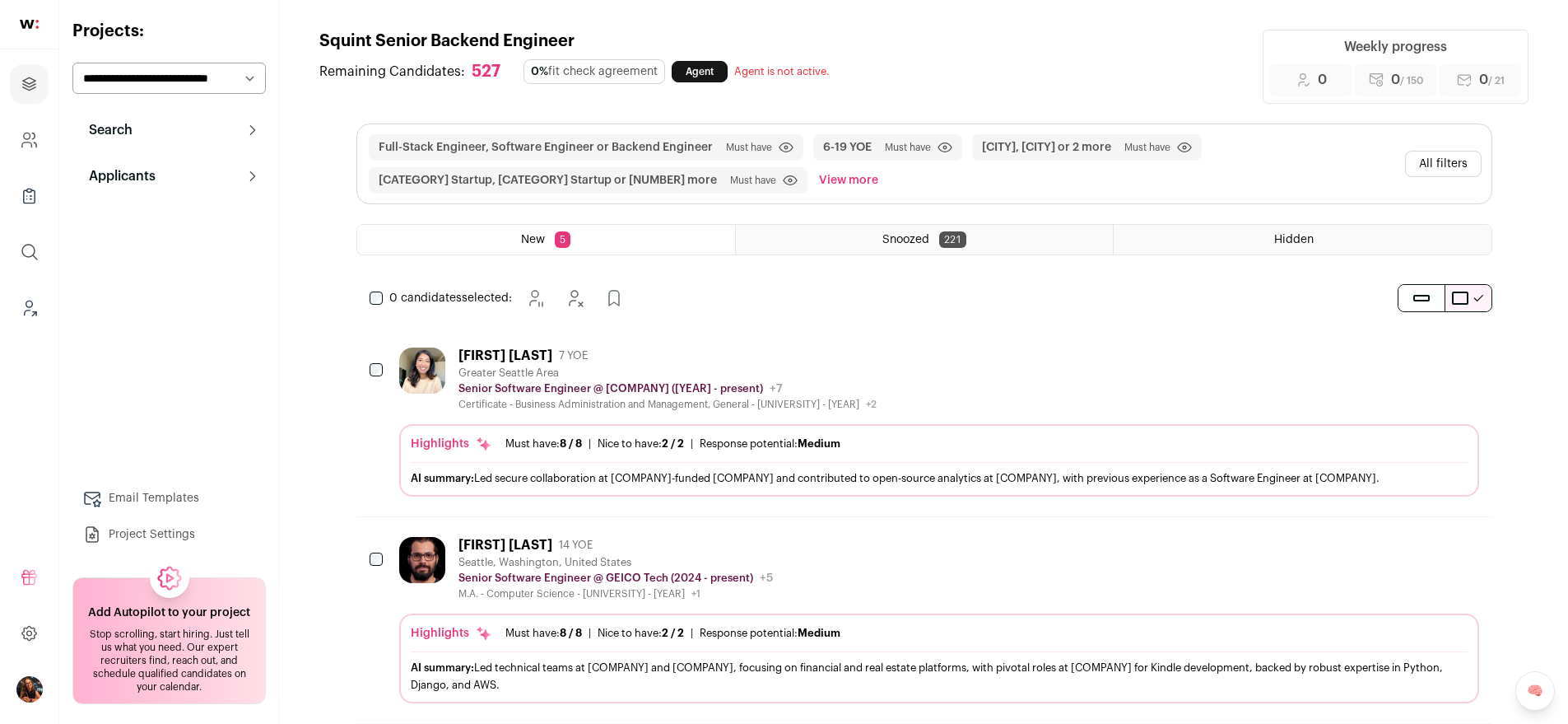 scroll, scrollTop: 0, scrollLeft: 0, axis: both 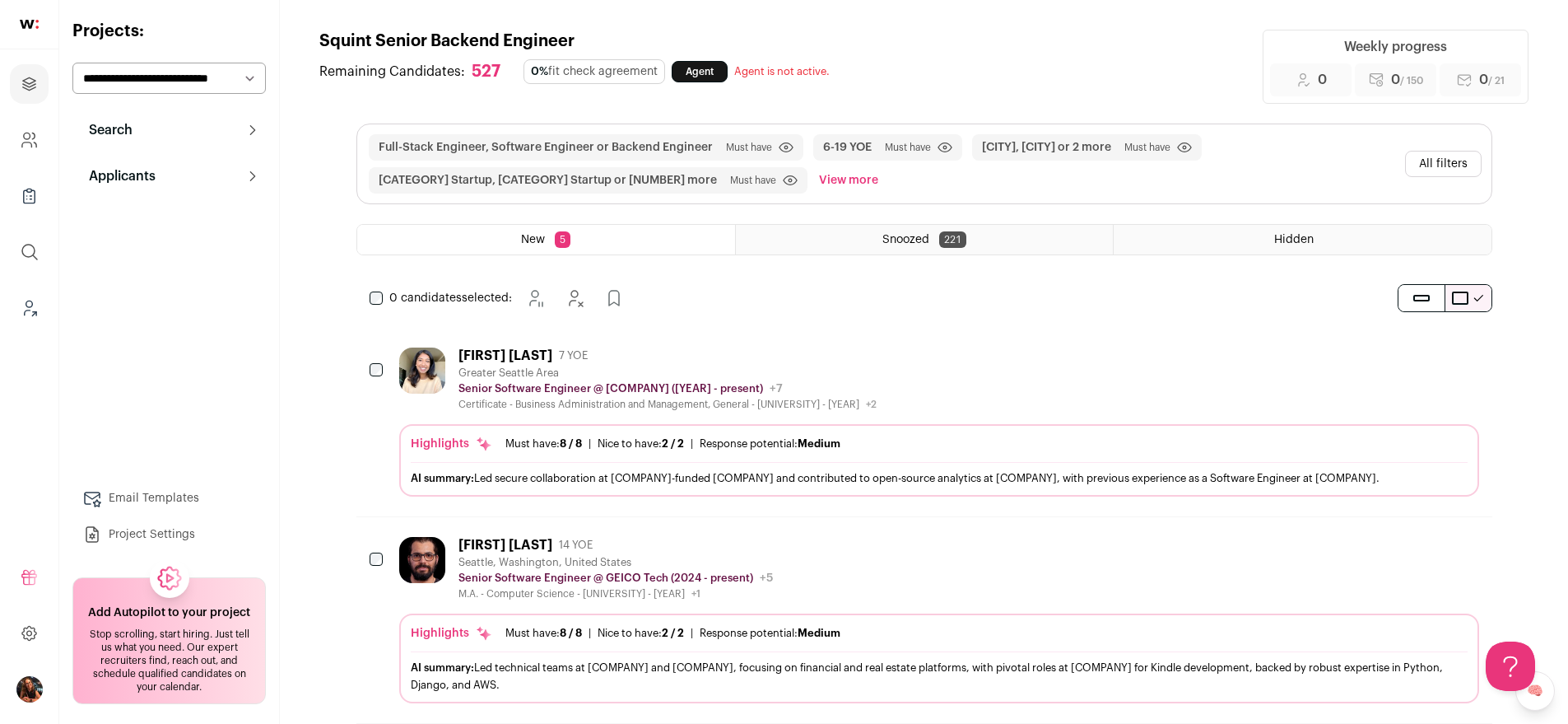 click on "Full-Stack Engineer, Software Engineer or Backend Engineer
Must have
Click to disable/enable filter
6-19 YOE
Must have
Click to disable/enable filter
San Francisco, Seattle or 2 more
Must have
Click to disable/enable filter
Early Stage Startup, Growth Stage Startup or 2 more
Must have" at bounding box center (924, 164) 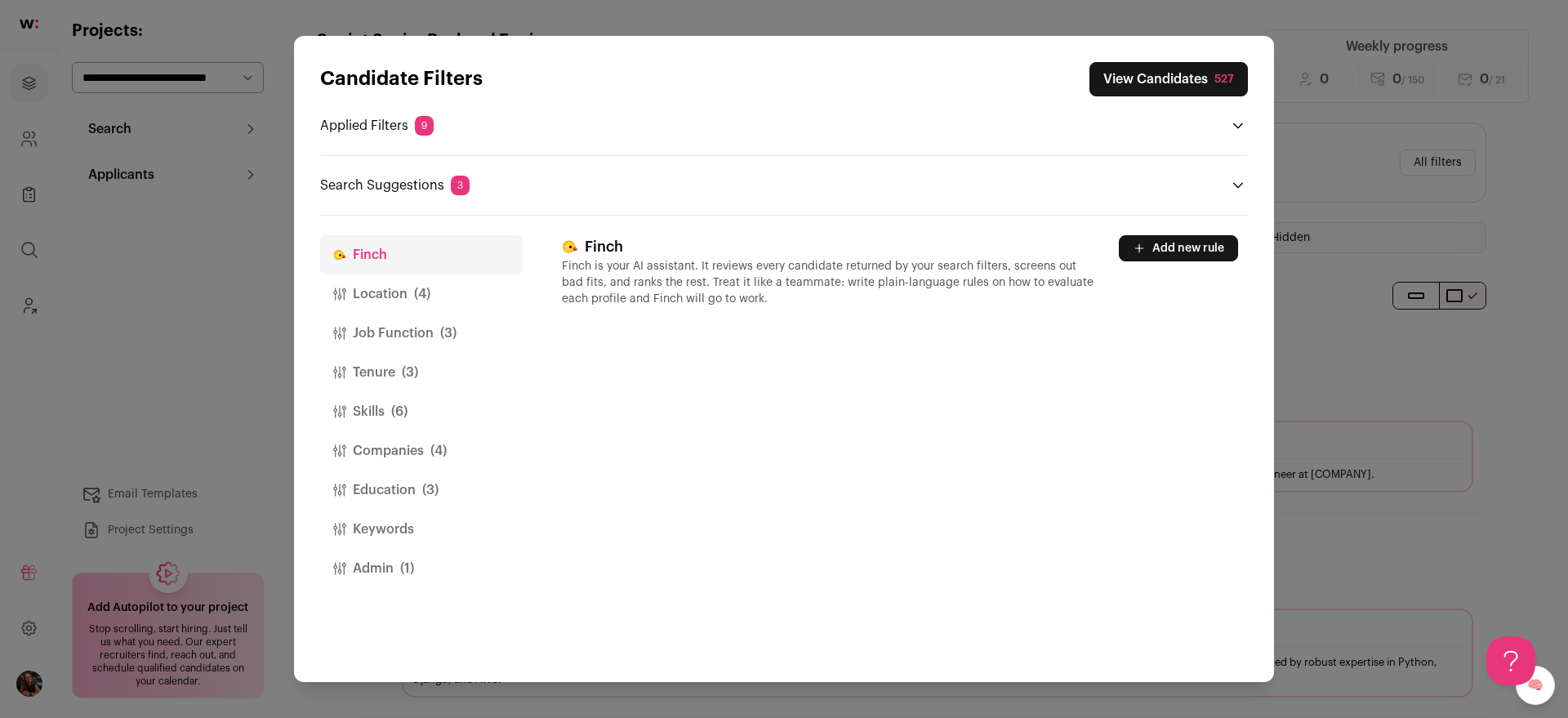 click on "Candidate Filters
View Candidates
527
Applied Filters
9
Full-Stack Engineer, Software Engineer or Backend Engineer
Must have
San Francisco, Seattle or 2 more
Must have
6-19 YOE
Must have
9-72 months at current job
Must have
All of: React.js, Node.js, Python" at bounding box center [784, 359] 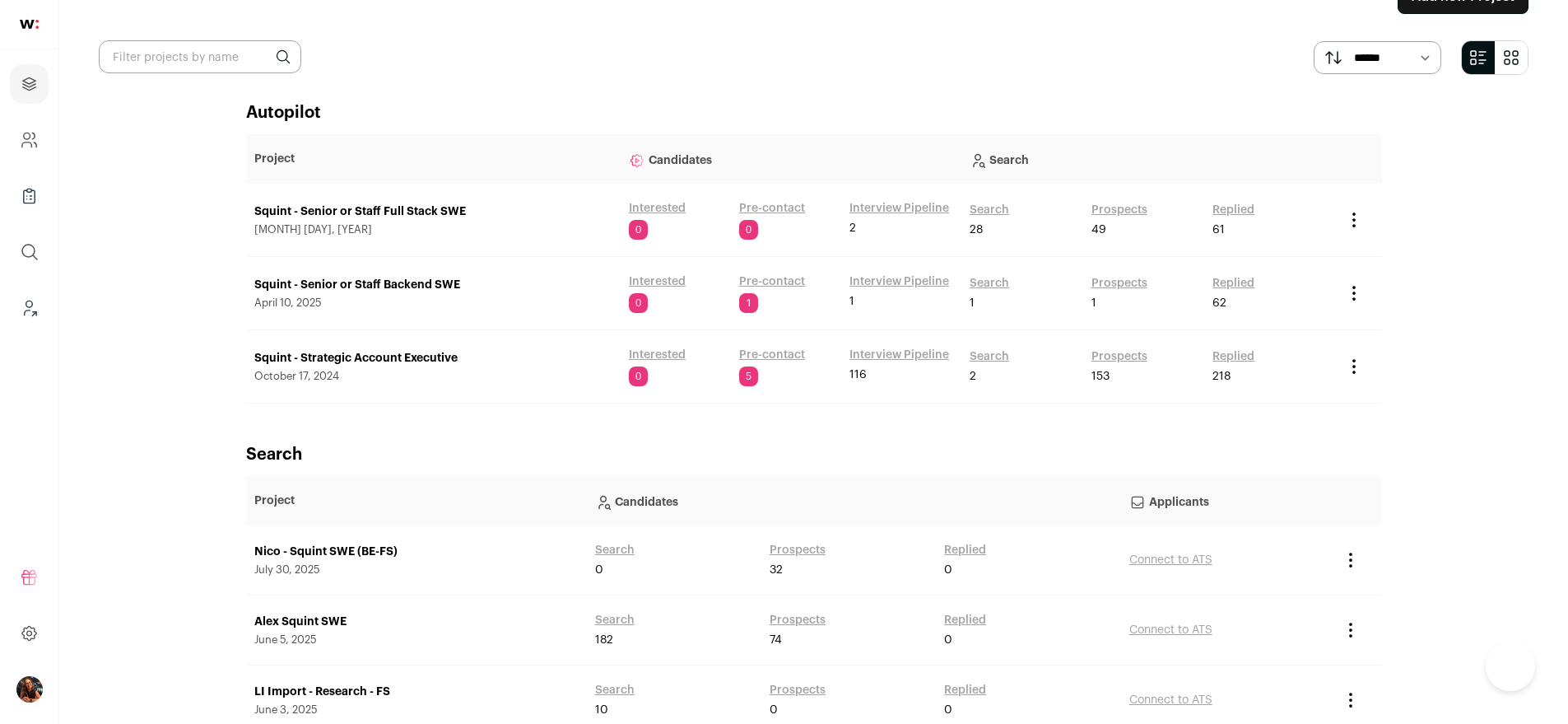 scroll, scrollTop: 45, scrollLeft: 0, axis: vertical 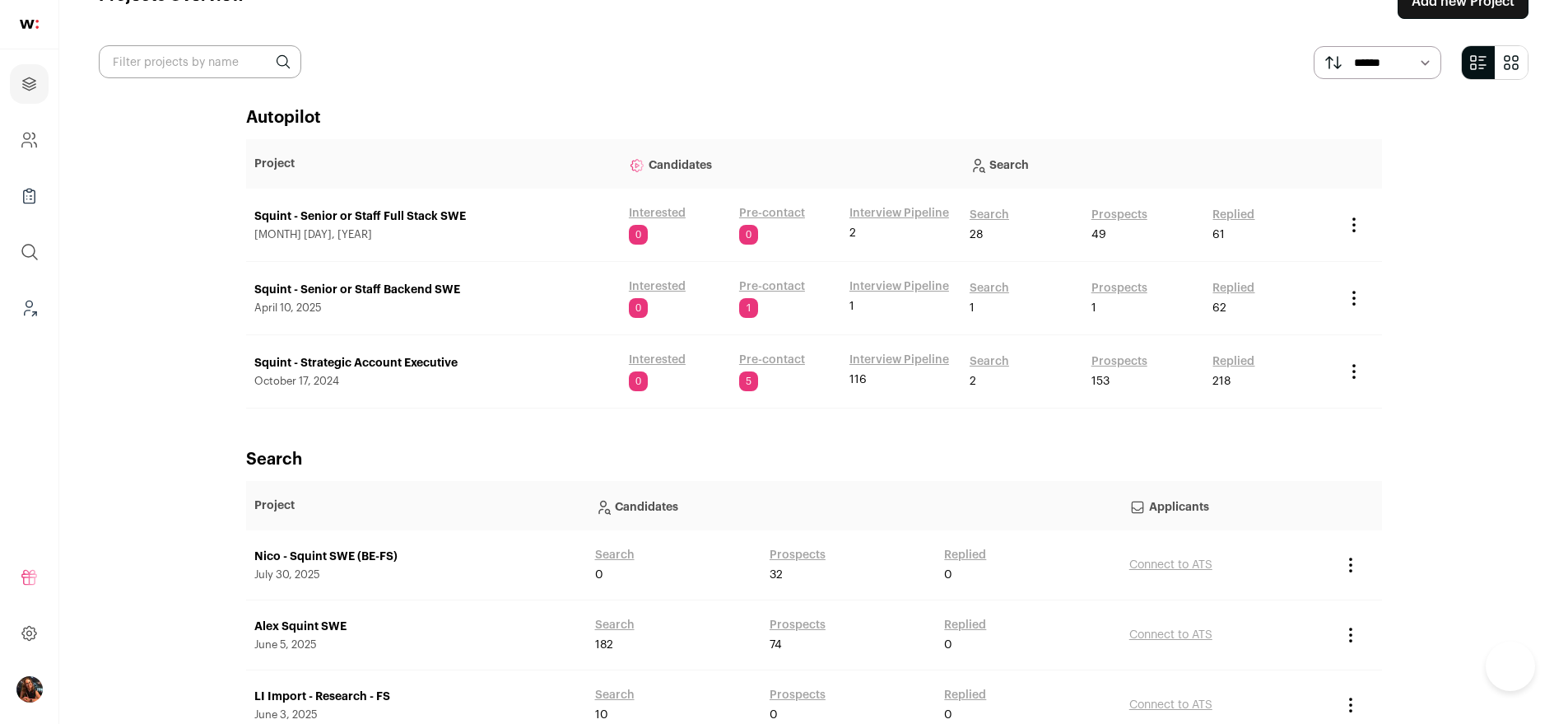 click on "Squint - Senior or Staff Backend SWE" at bounding box center (433, 290) 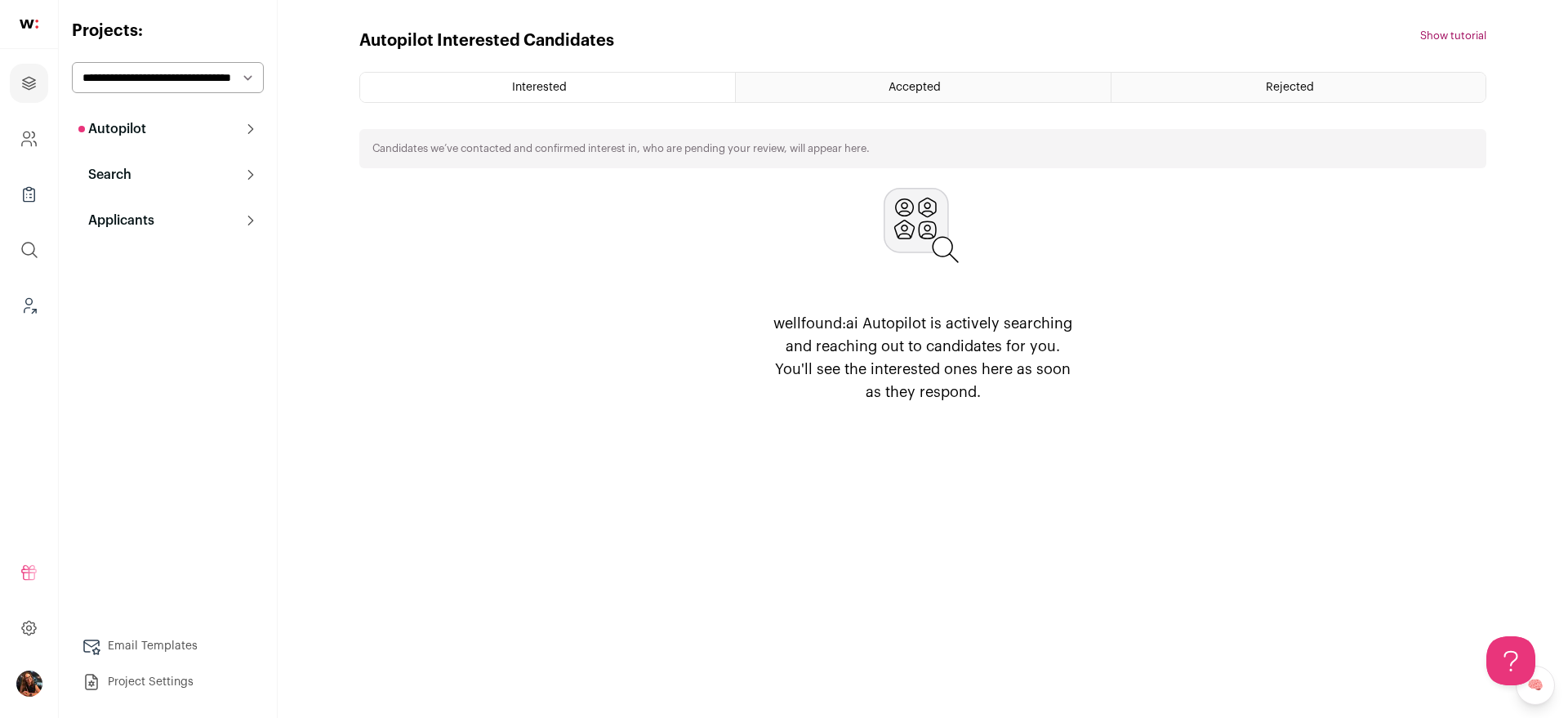 scroll, scrollTop: 0, scrollLeft: 0, axis: both 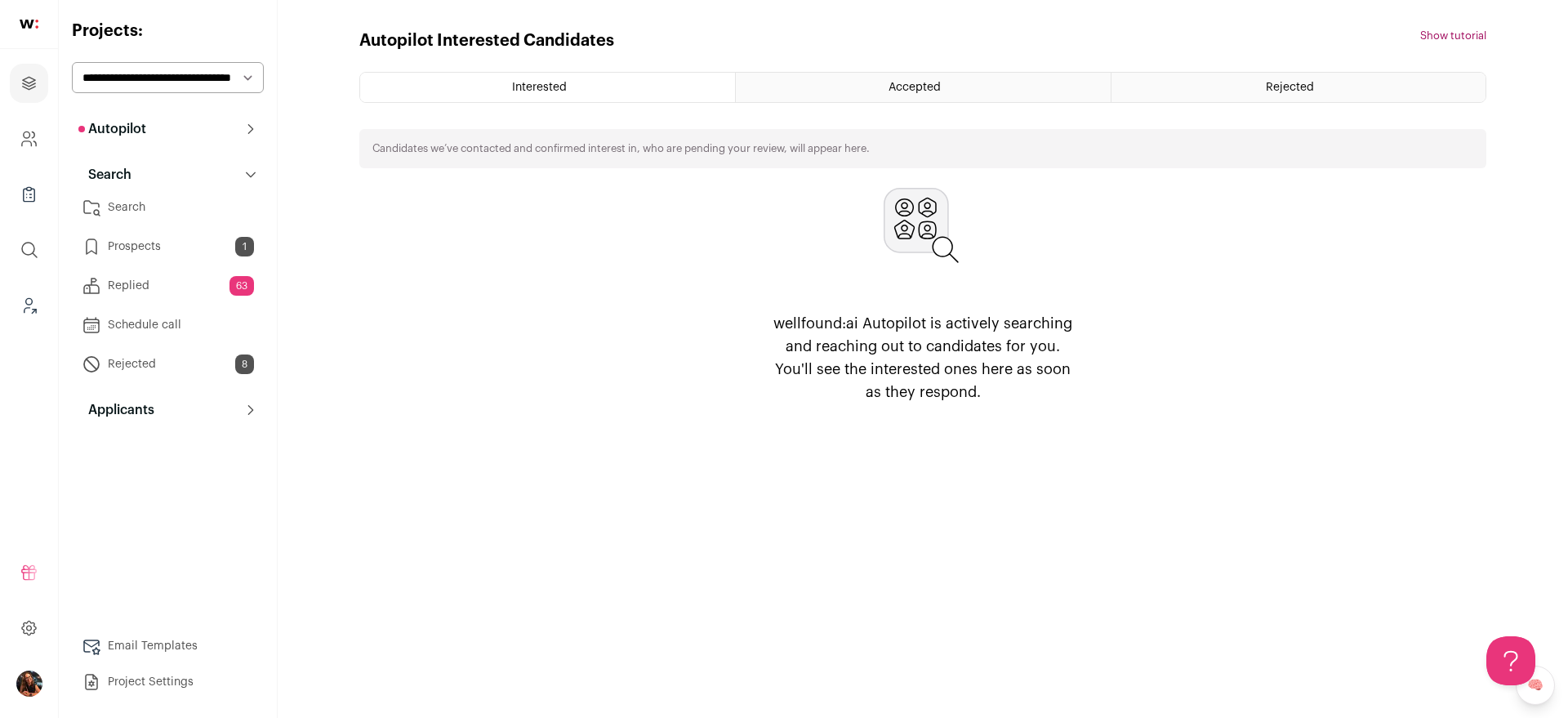 click on "Search" at bounding box center (167, 207) 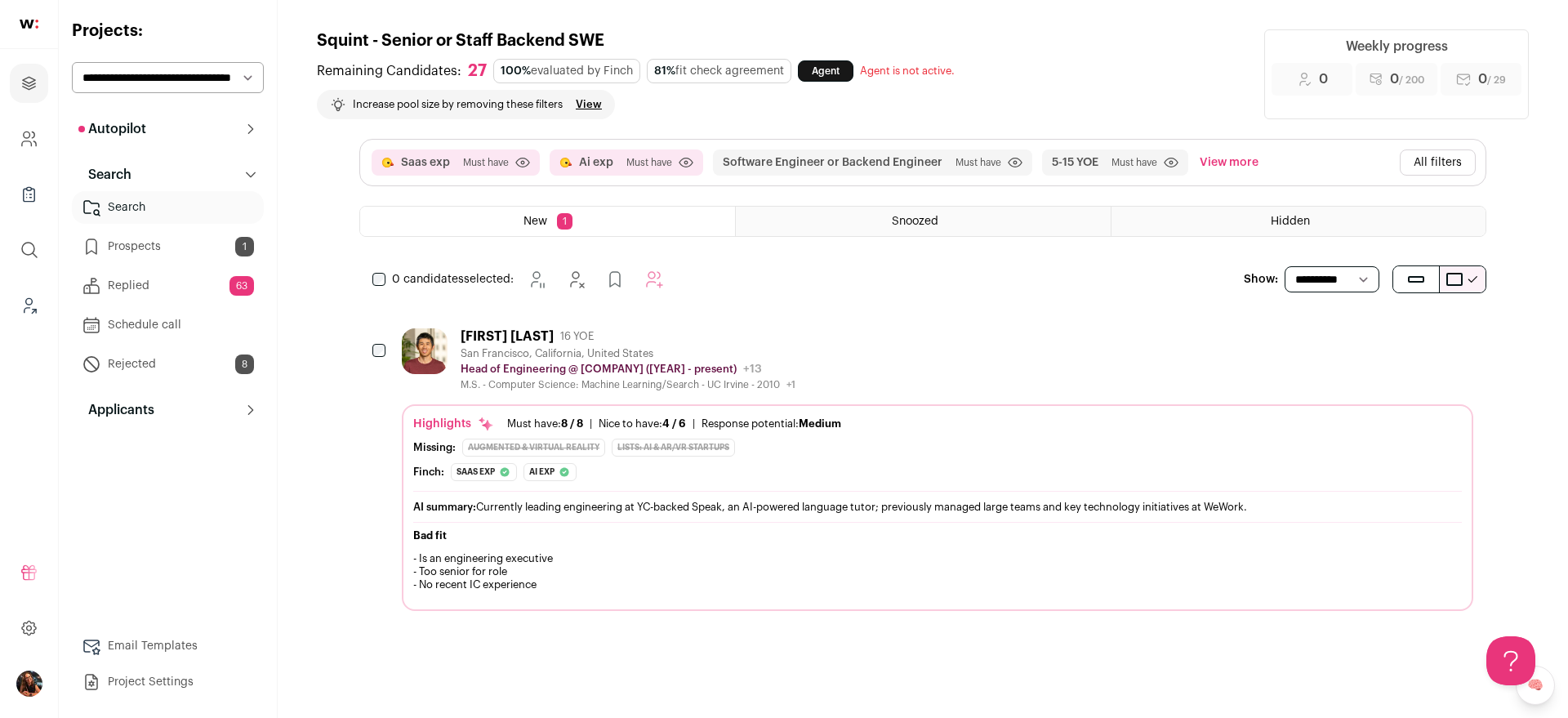 scroll, scrollTop: 0, scrollLeft: 0, axis: both 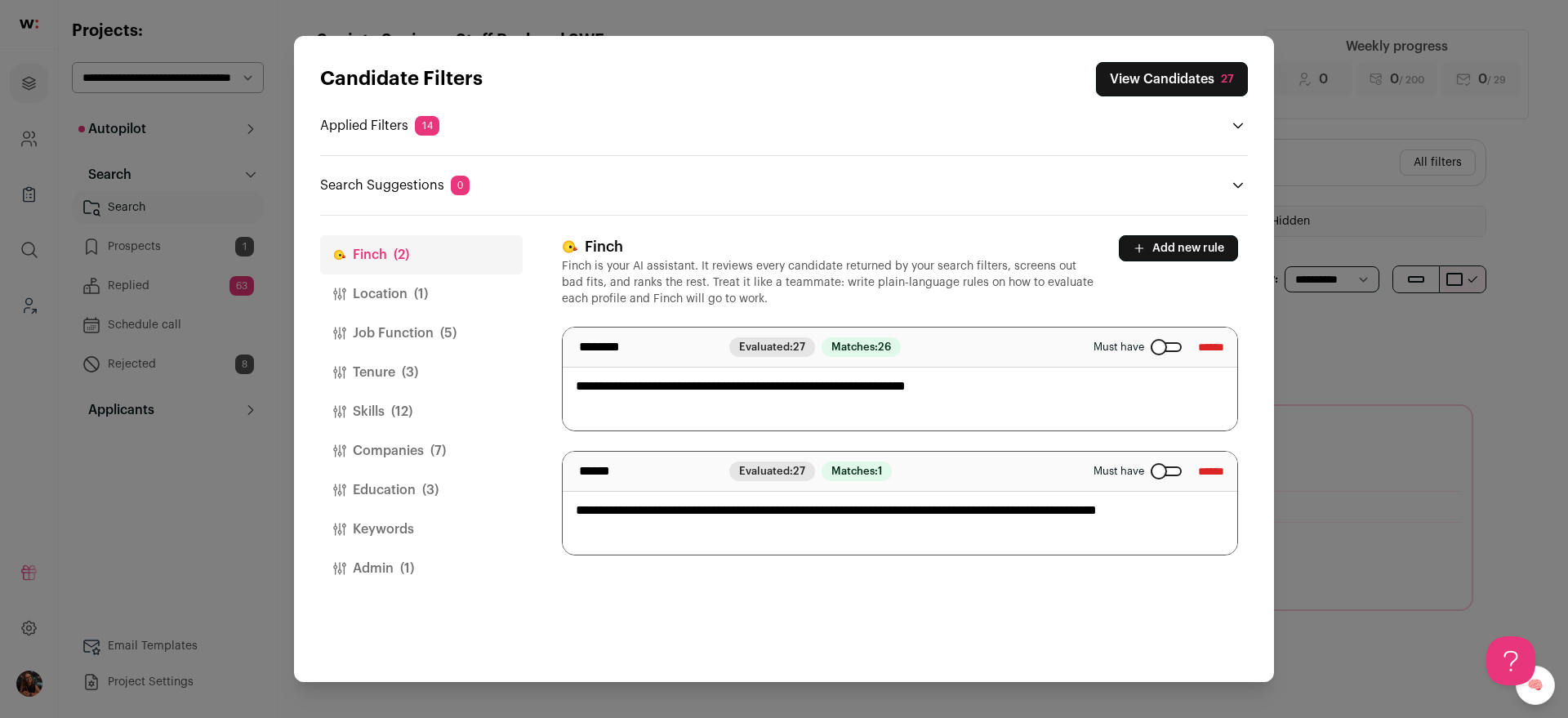 click on "Candidate Filters
View Candidates
27
Applied Filters
14
Saas exp or Ai exp
Must have
Software Engineer or Backend Engineer
Must have
San Francisco
Must have
5-15 YOE
Must have
24+ months at current job
Must have" at bounding box center [784, 359] 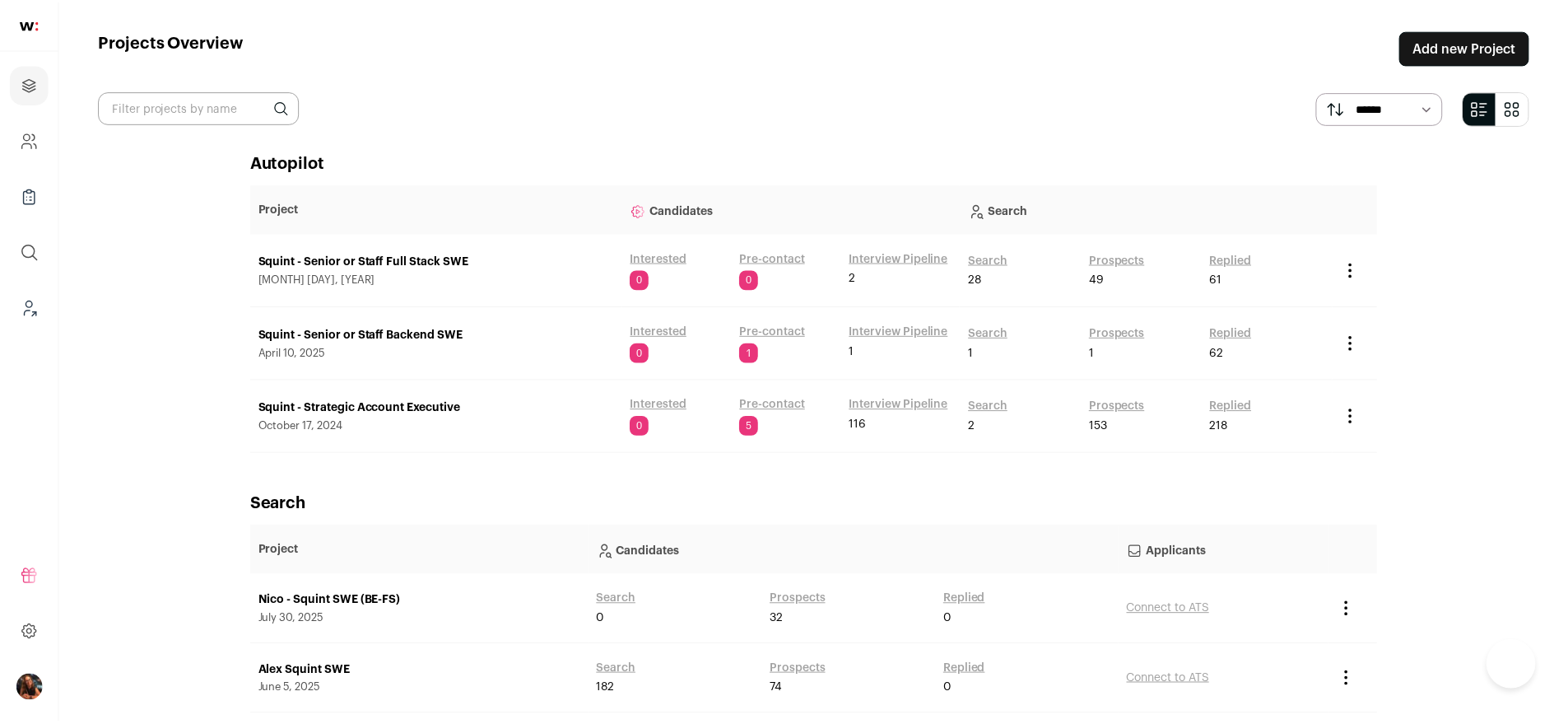 scroll, scrollTop: 45, scrollLeft: 0, axis: vertical 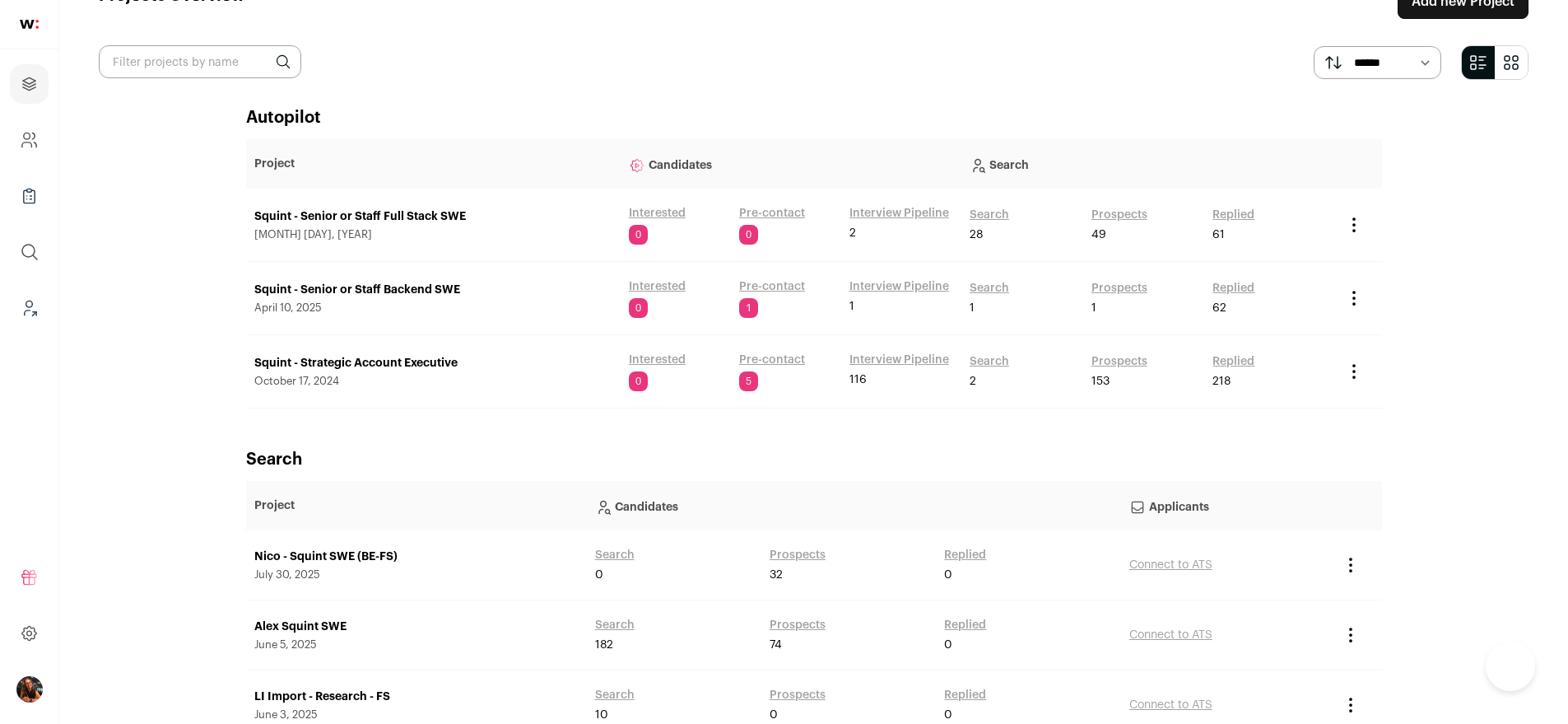 click on "Squint - Senior or Staff Full Stack SWE" at bounding box center [433, 217] 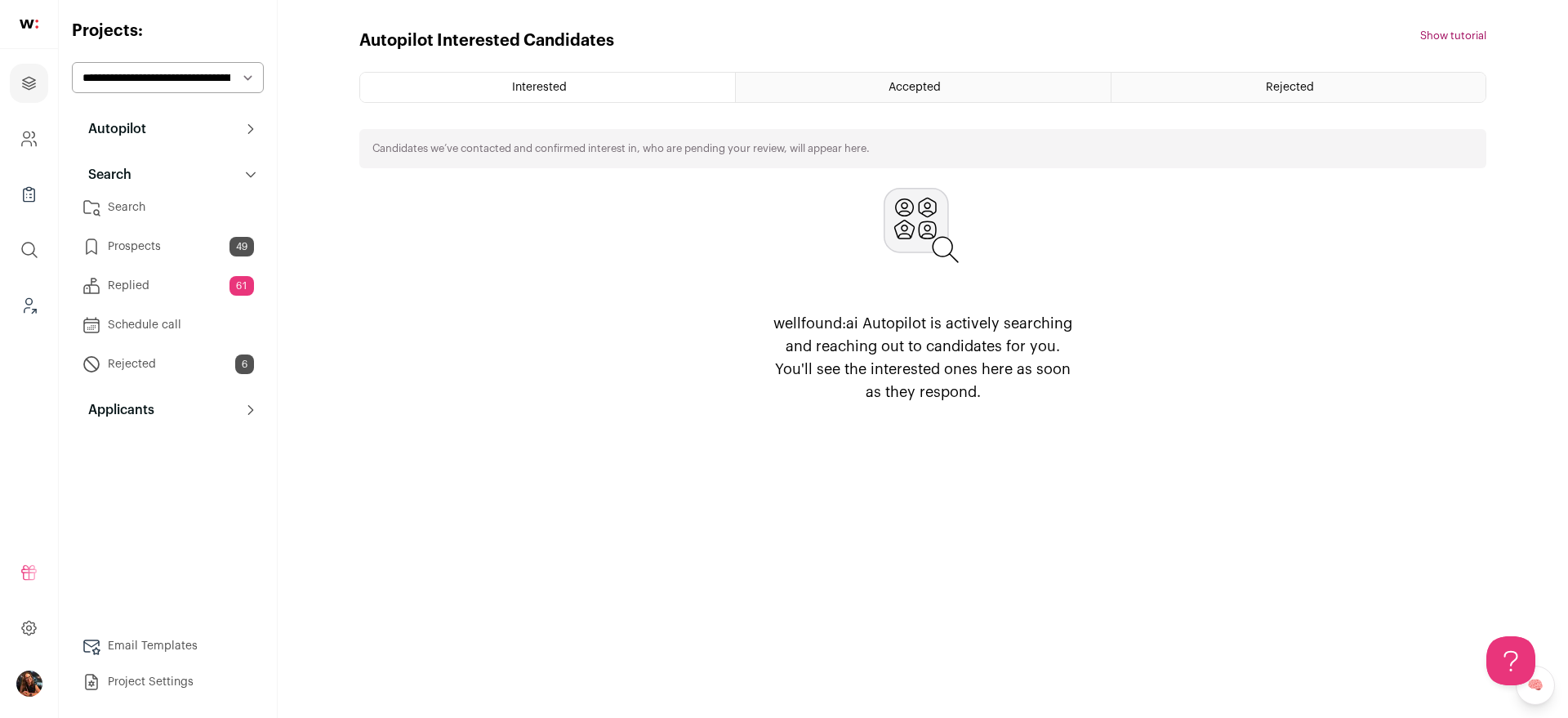 scroll, scrollTop: 0, scrollLeft: 0, axis: both 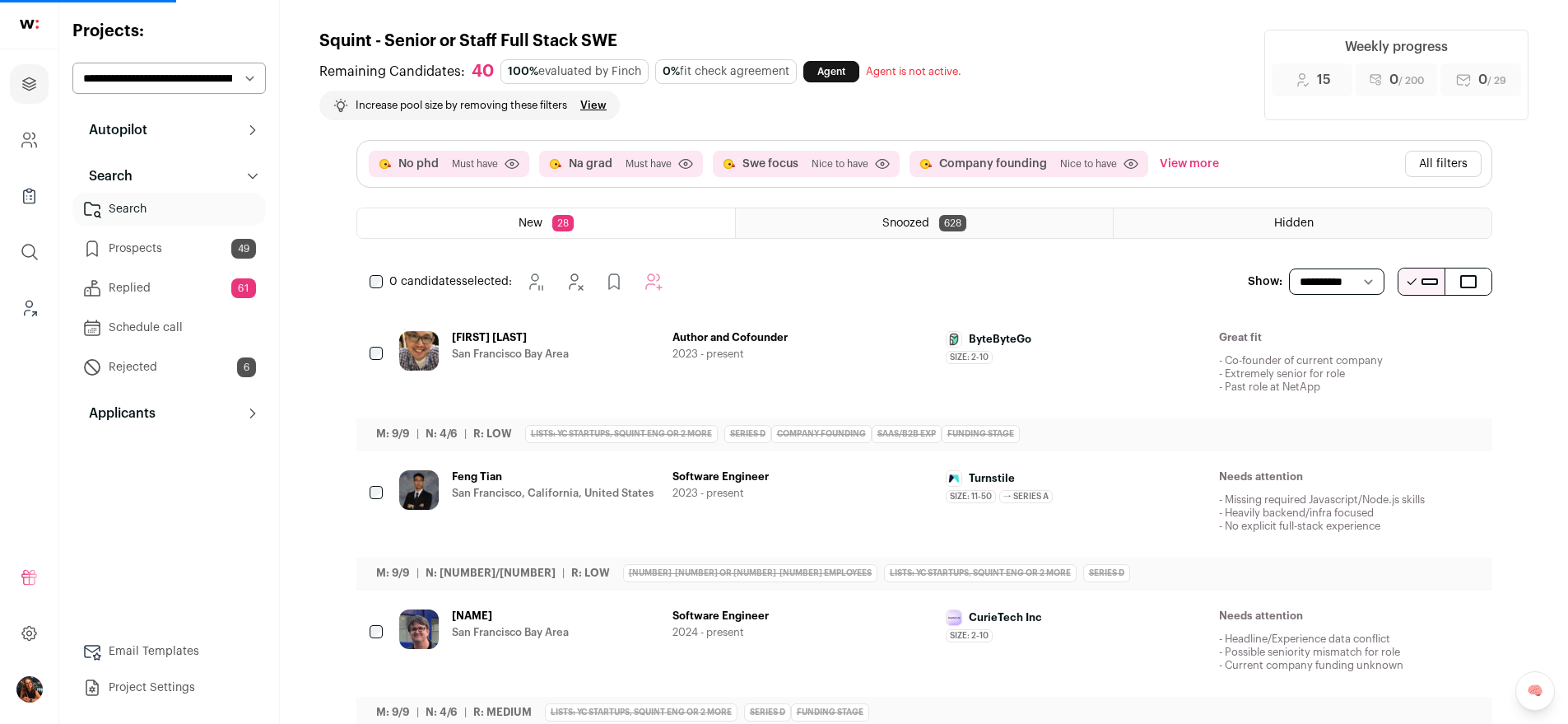 click on "All filters" at bounding box center [1443, 164] 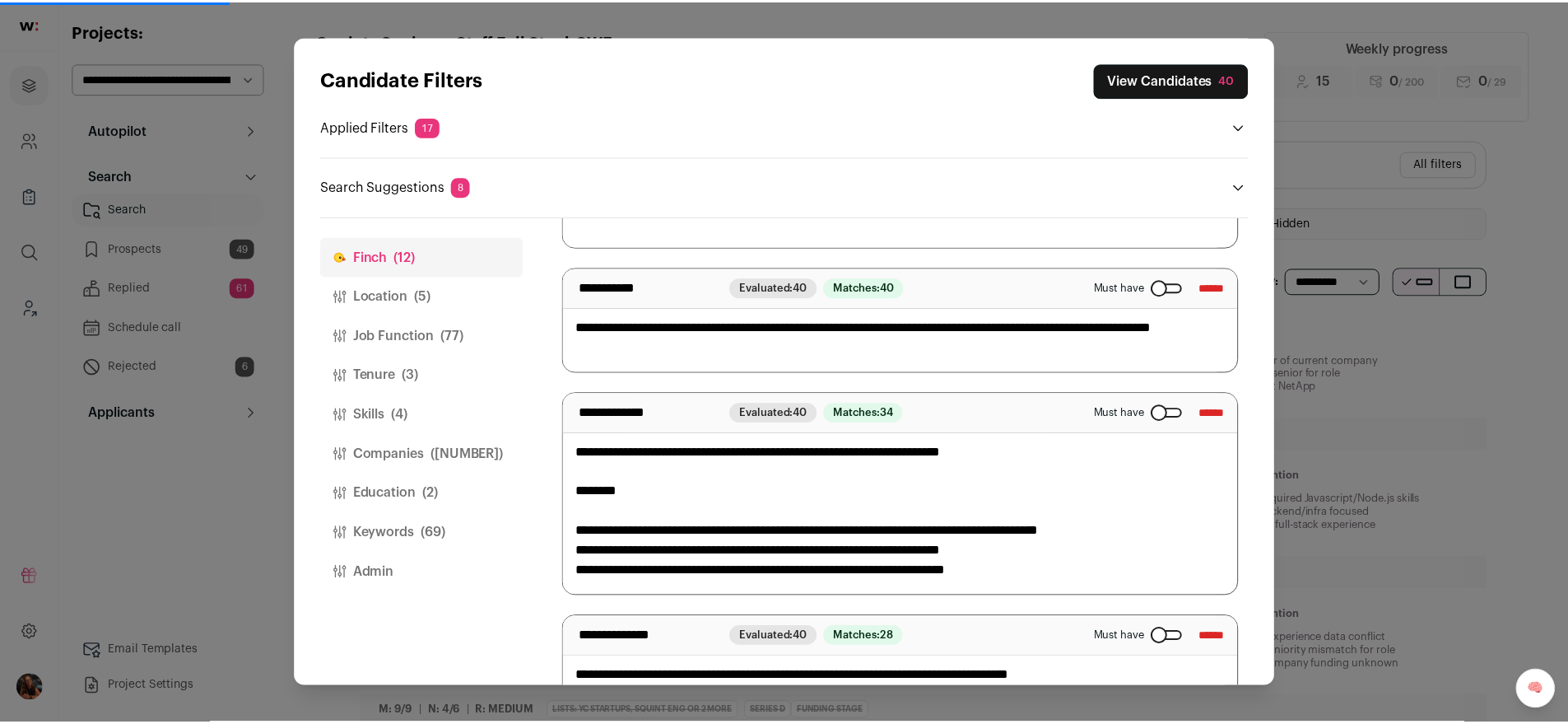scroll, scrollTop: 1419, scrollLeft: 0, axis: vertical 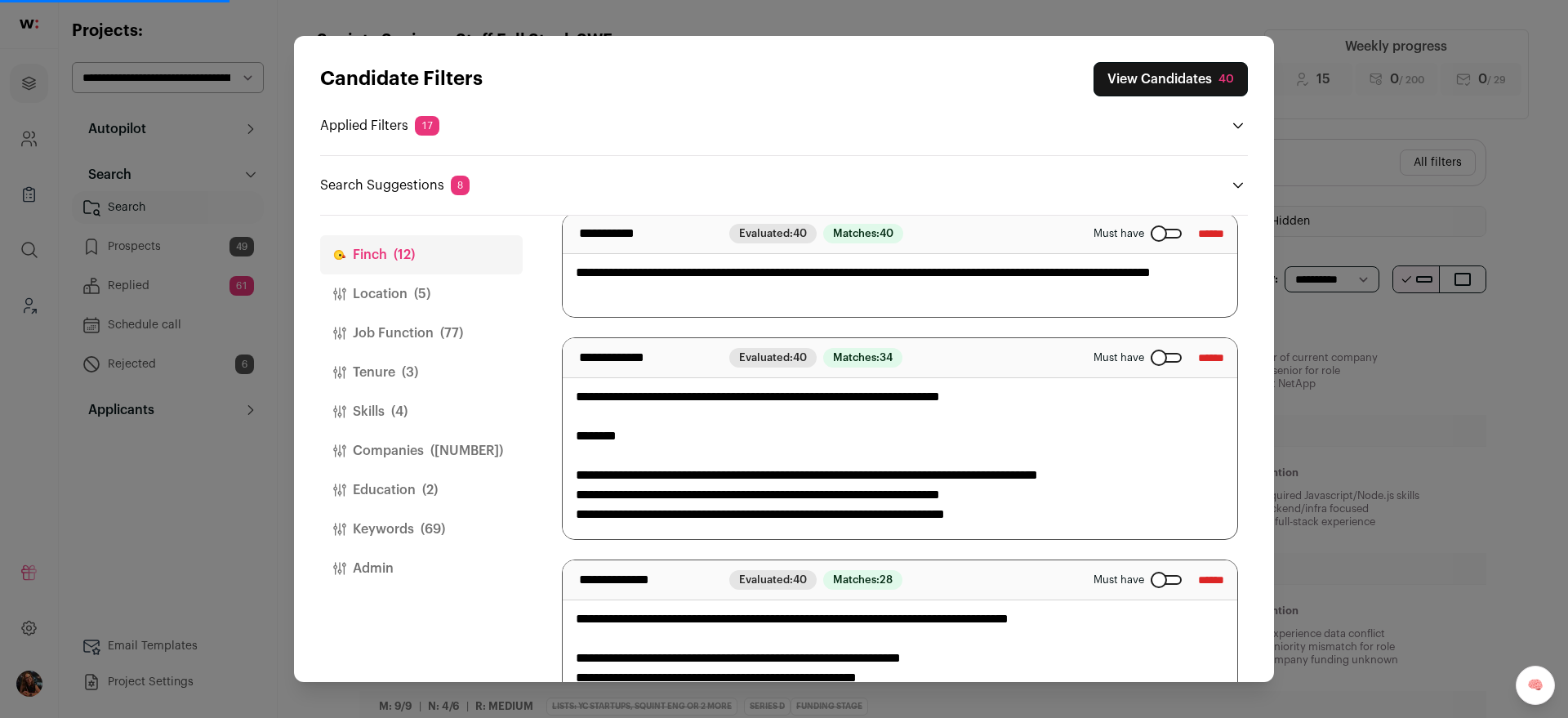 click on "Candidate Filters
View Candidates
40
Applied Filters
17
No phd, Na grad or 10 more
Must have
Full-Stack Engineer, Backend Engineer or Software Engineer
Must have
Redwood City, Burlingame or 3 more
Must have
7+ YOE
Must have
11-96 months at current job
Must have" at bounding box center [784, 359] 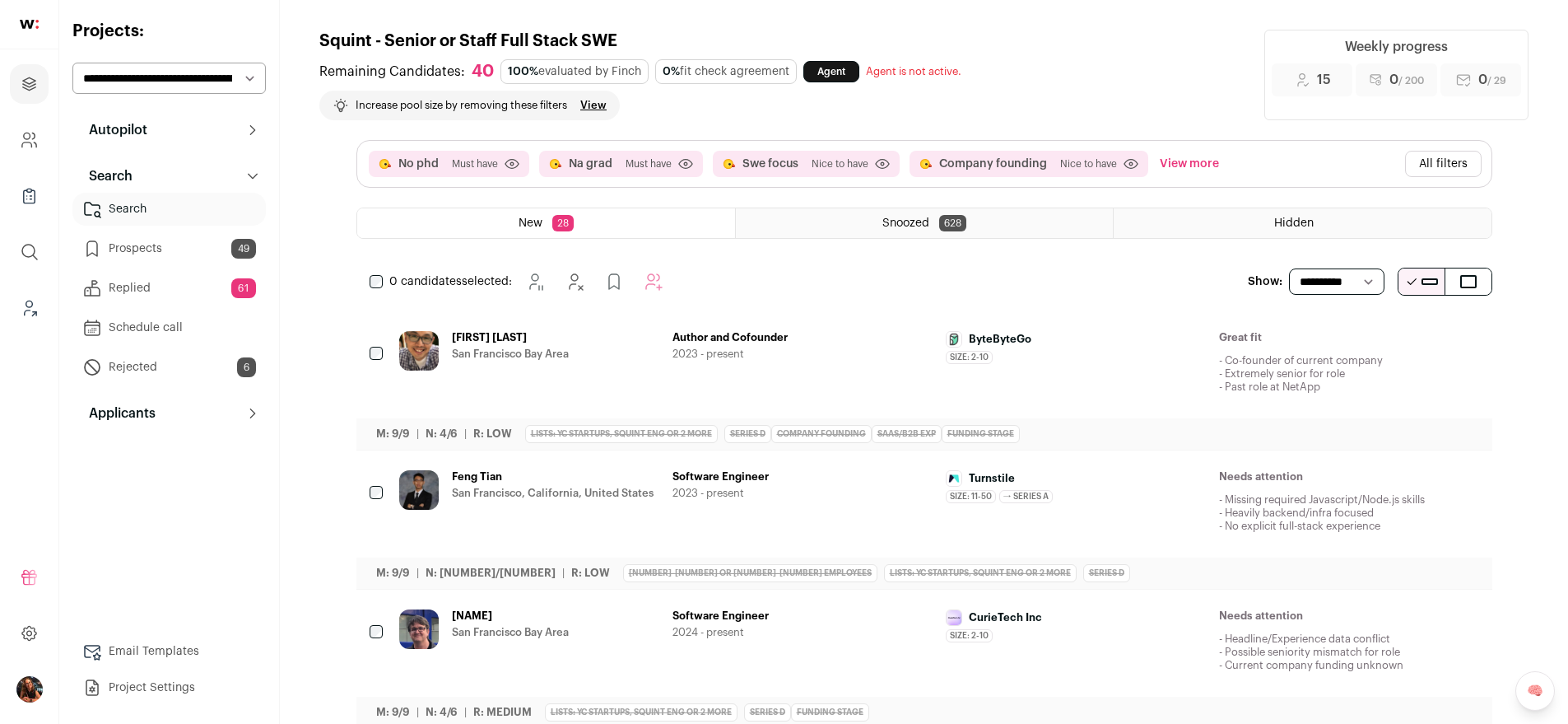 scroll, scrollTop: 0, scrollLeft: 0, axis: both 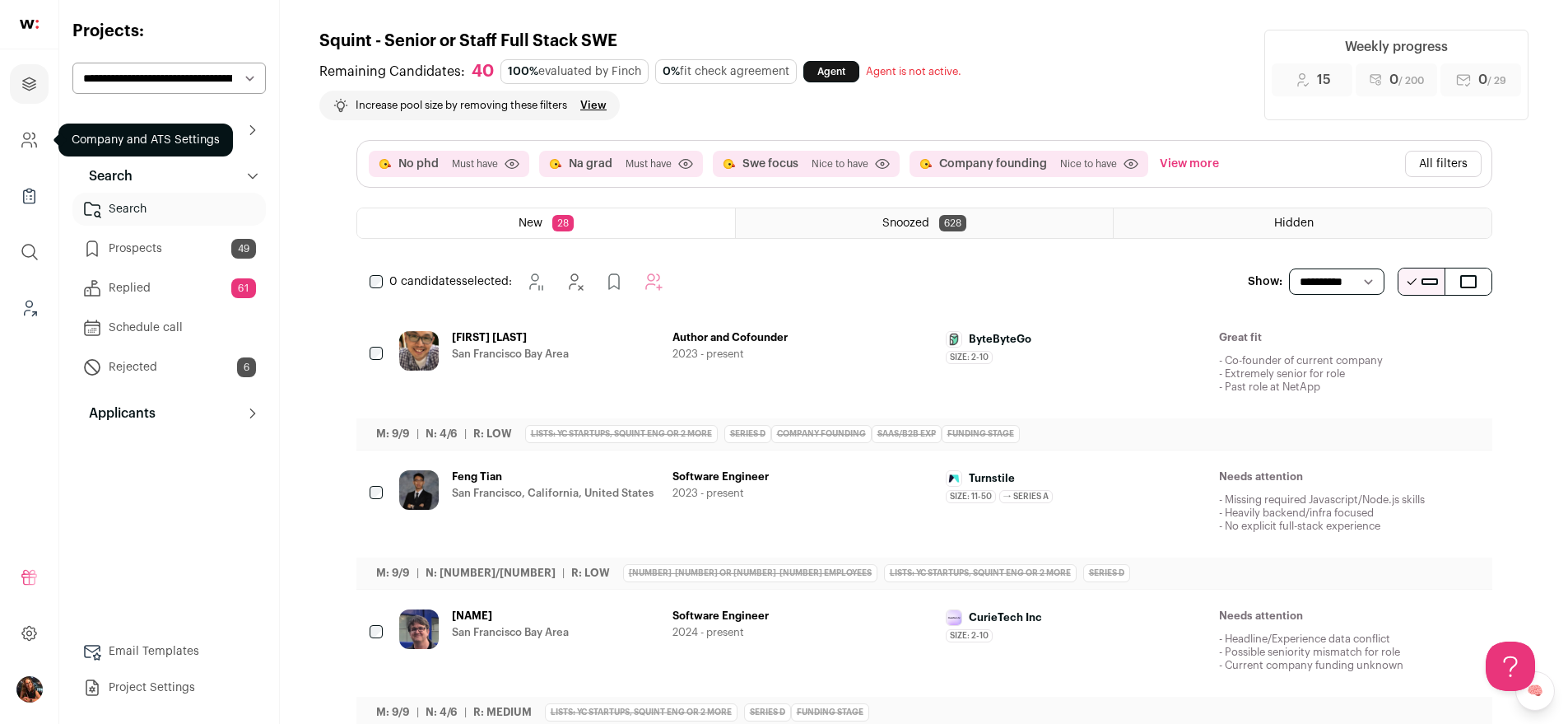 click 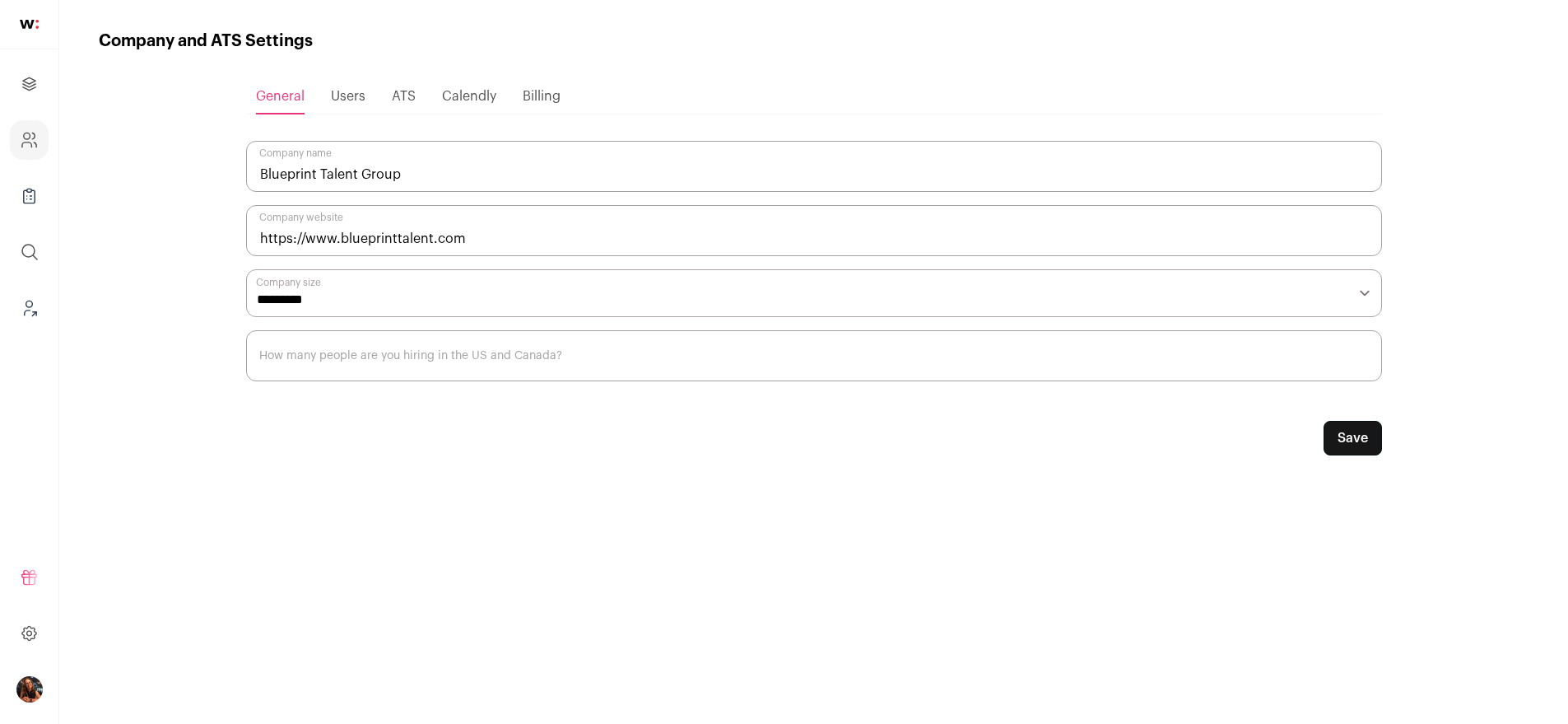 click on "Users" at bounding box center [348, 96] 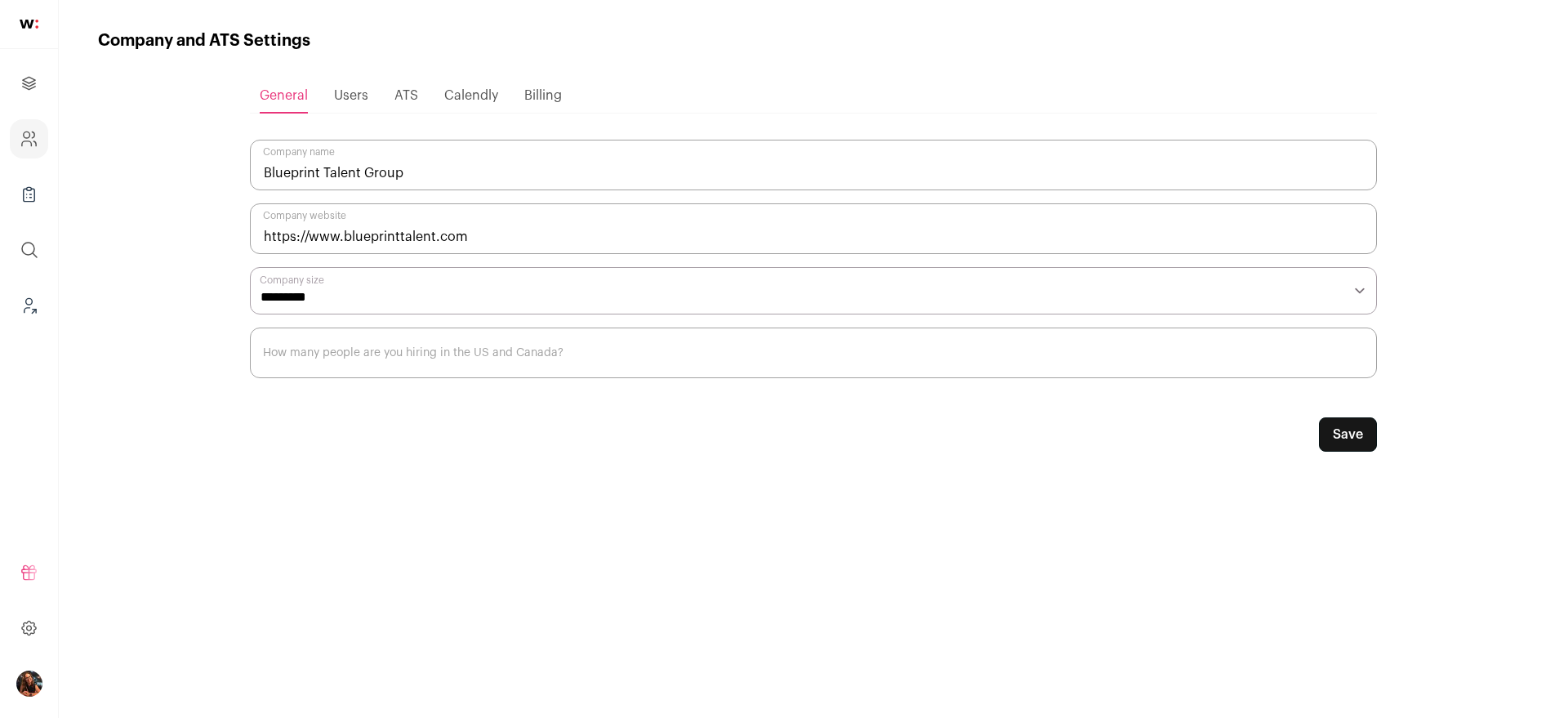 click on "Users" at bounding box center (351, 96) 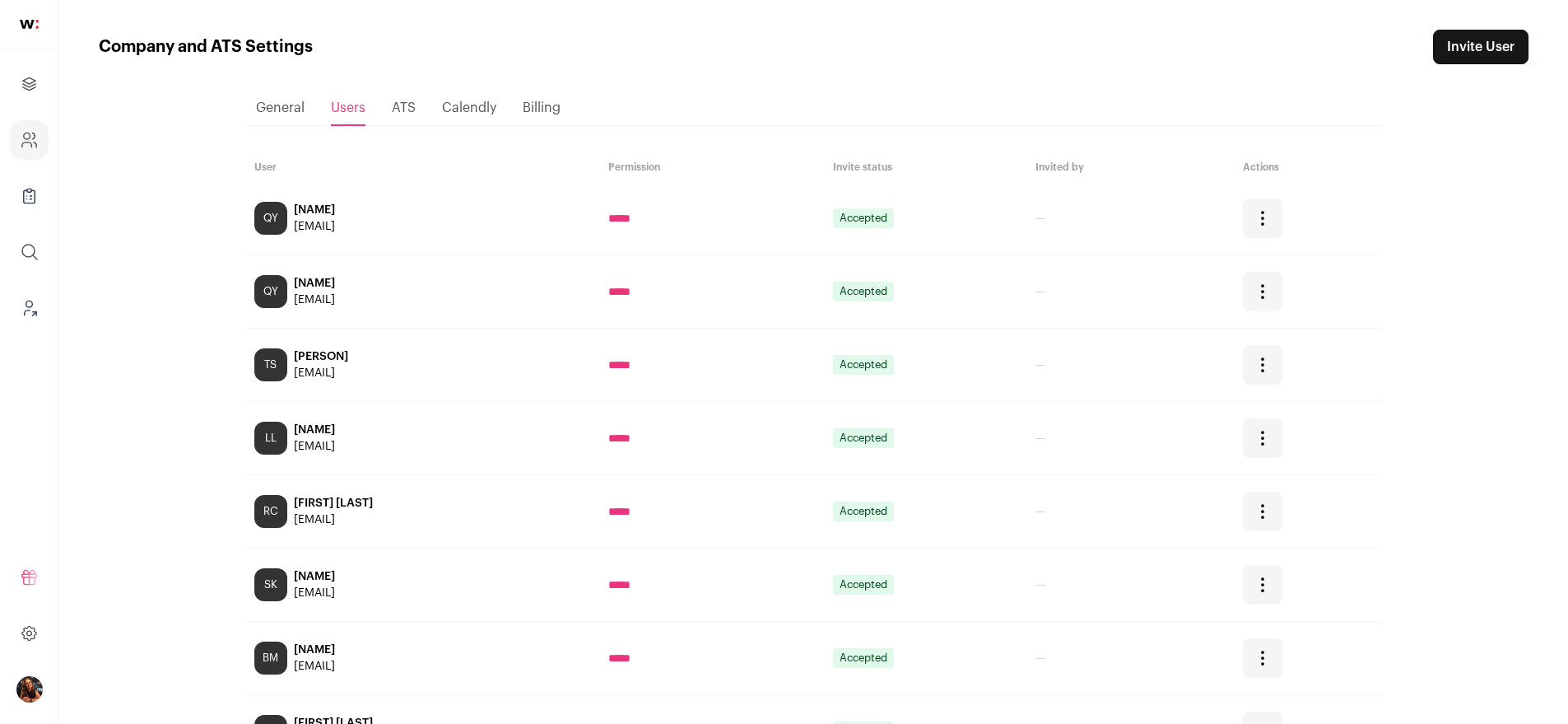 scroll, scrollTop: 535, scrollLeft: 0, axis: vertical 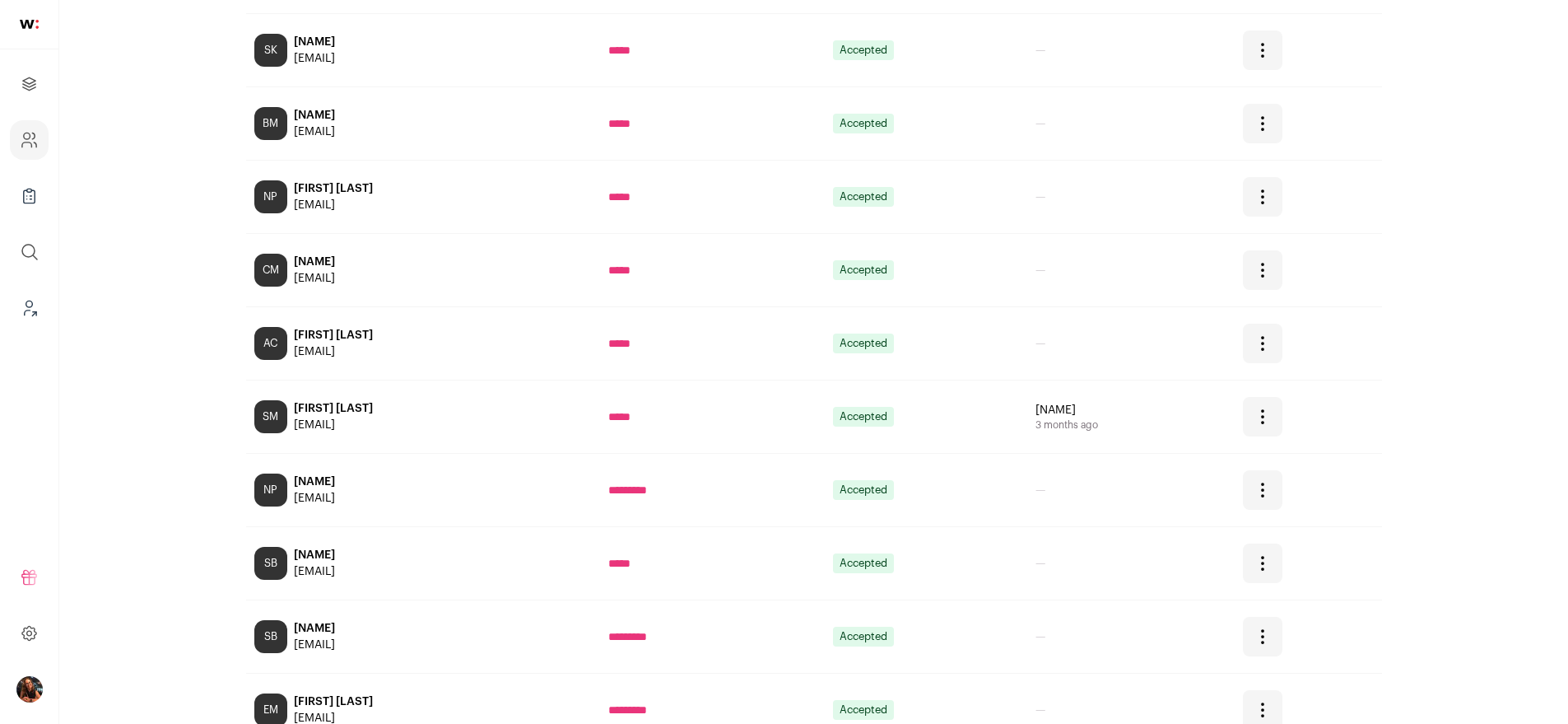drag, startPoint x: 486, startPoint y: 425, endPoint x: 294, endPoint y: 427, distance: 192.01042 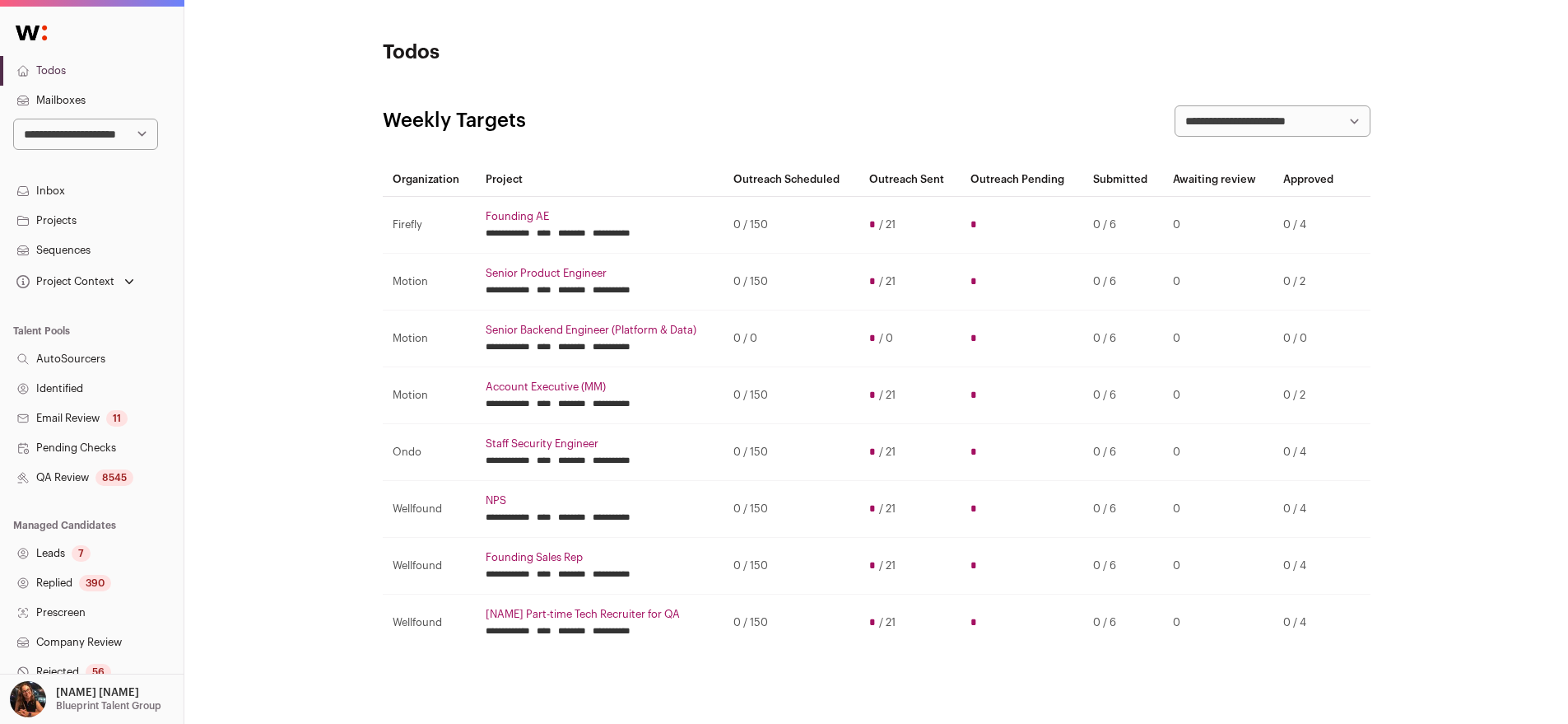 scroll, scrollTop: 0, scrollLeft: 0, axis: both 